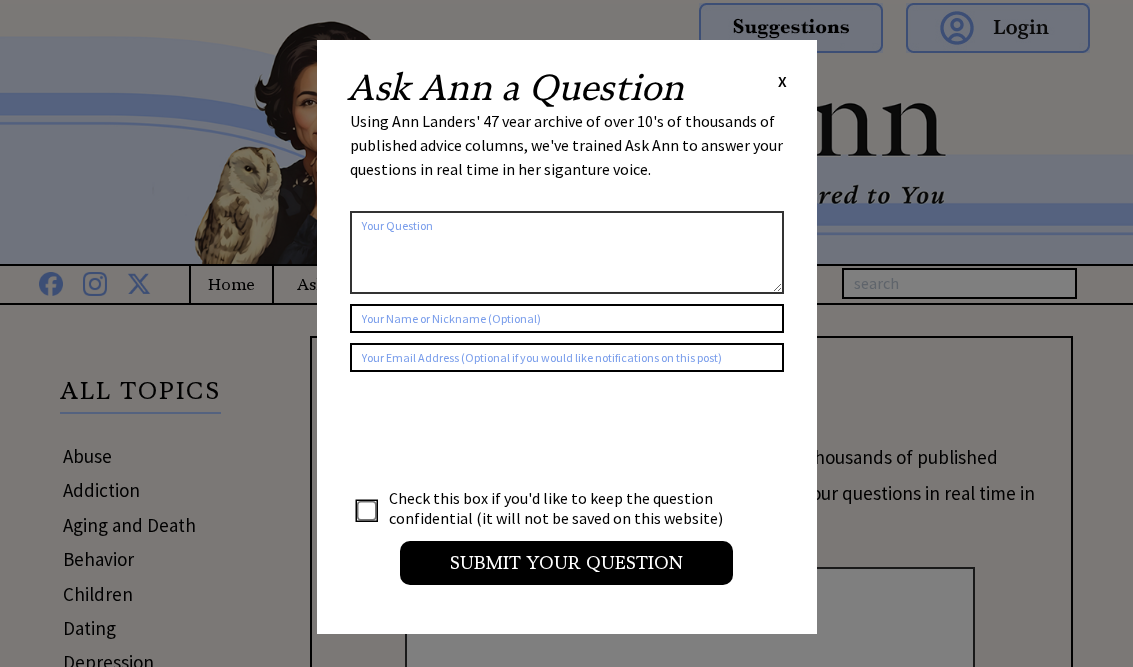 scroll, scrollTop: 0, scrollLeft: 0, axis: both 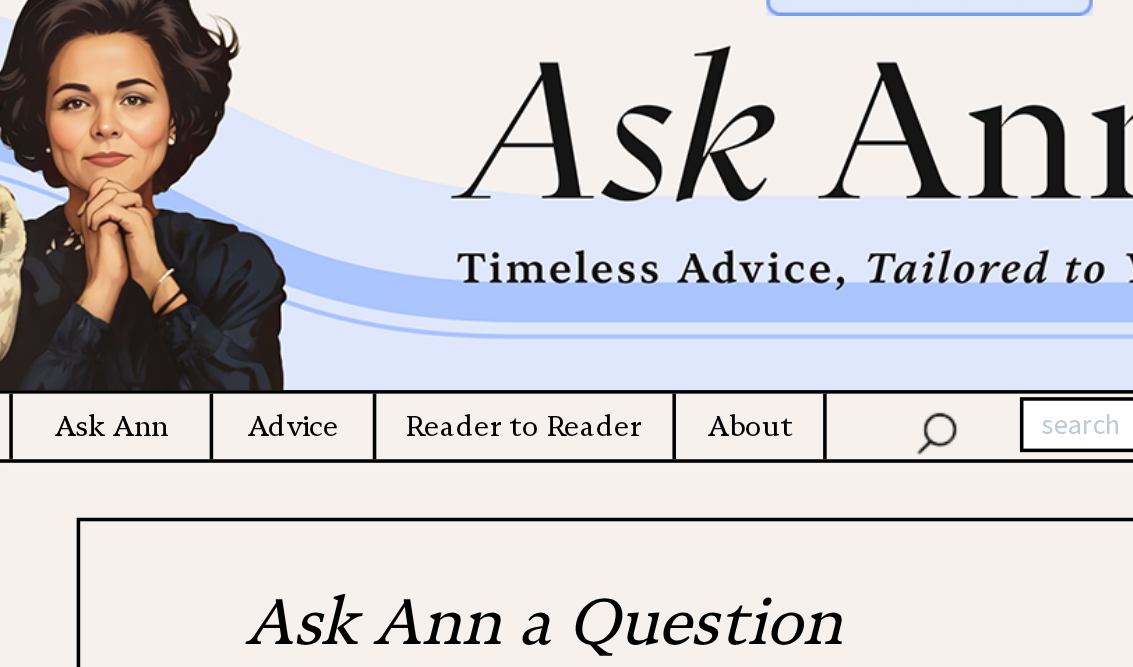 click on "Advice" at bounding box center (431, 284) 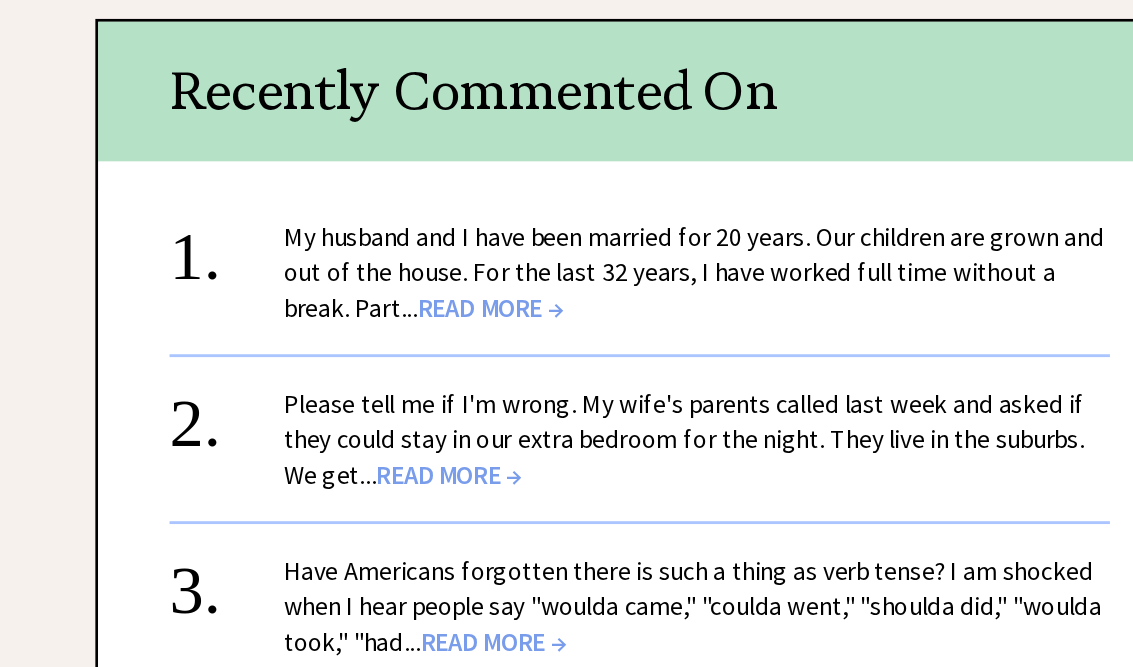scroll, scrollTop: 786, scrollLeft: 0, axis: vertical 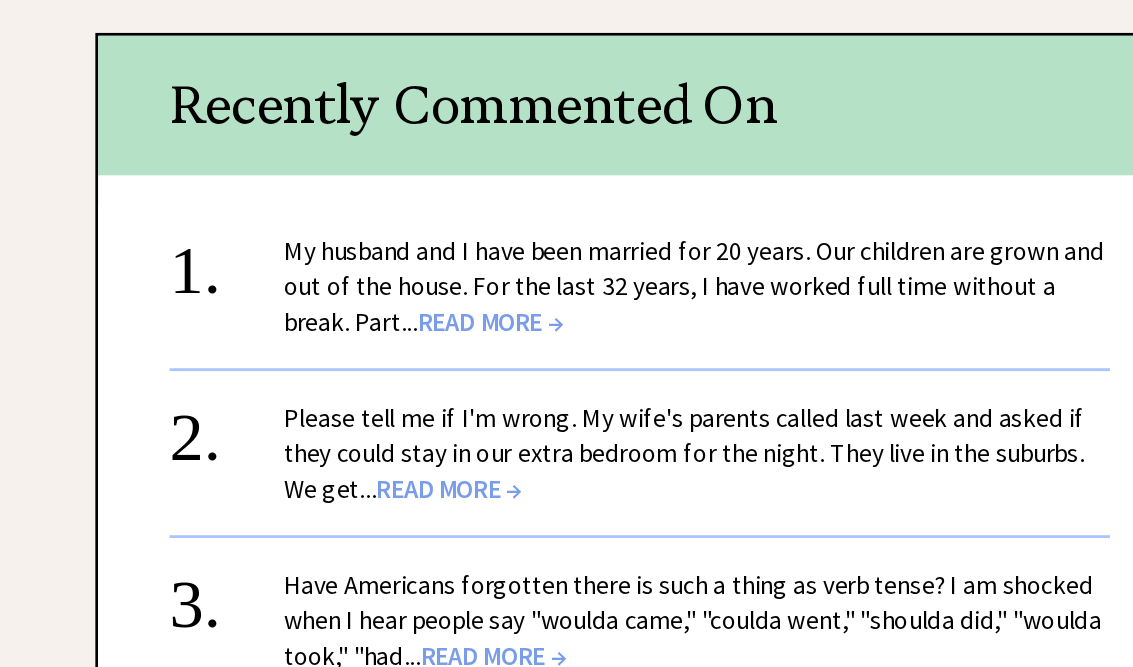 click on "READ MORE →" at bounding box center [587, 348] 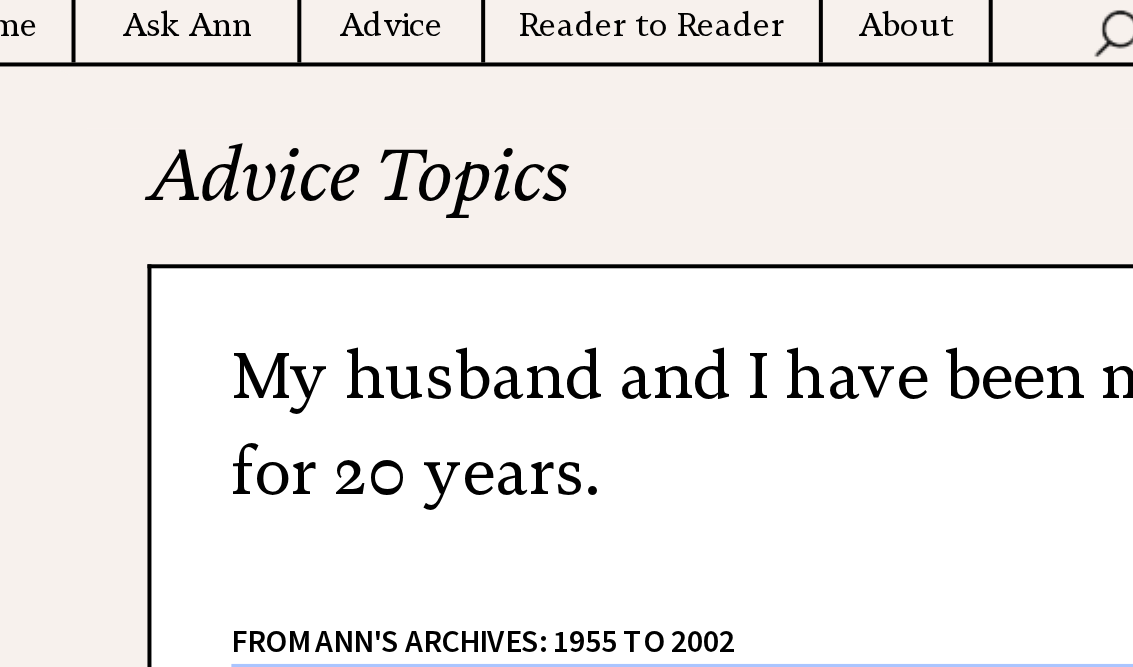 scroll, scrollTop: 263, scrollLeft: 0, axis: vertical 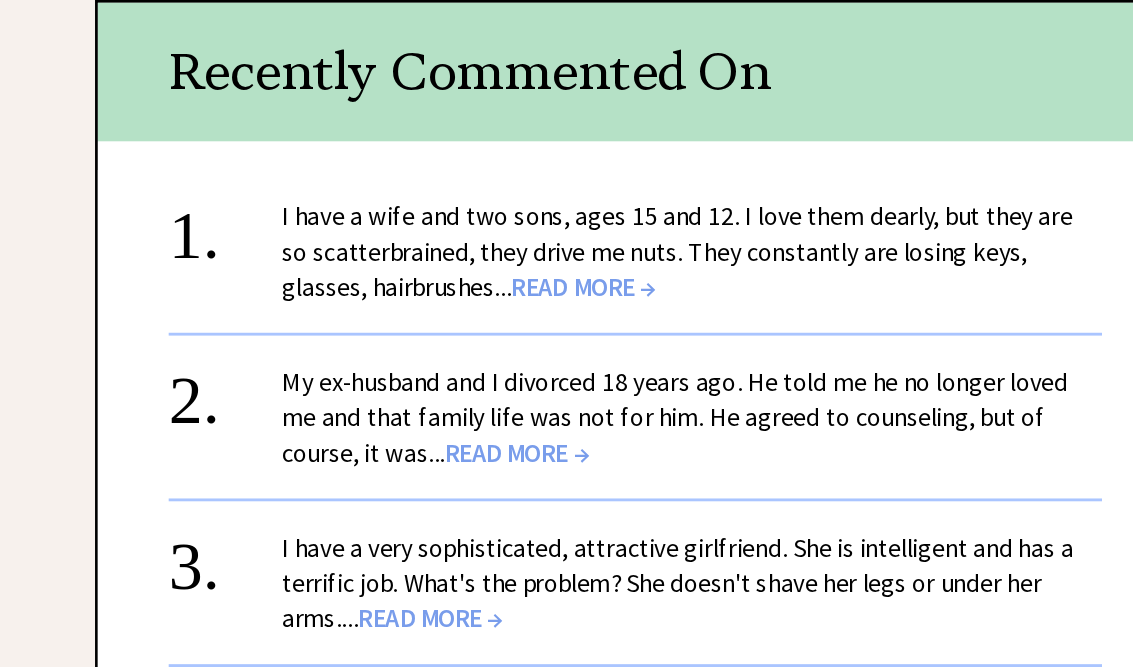 click on "My ex-husband and I divorced [NUMBER] years ago. He told me he no longer loved me and that family life was not for him. He agreed to counseling, but of course, it was... READ MORE →" at bounding box center [719, 490] 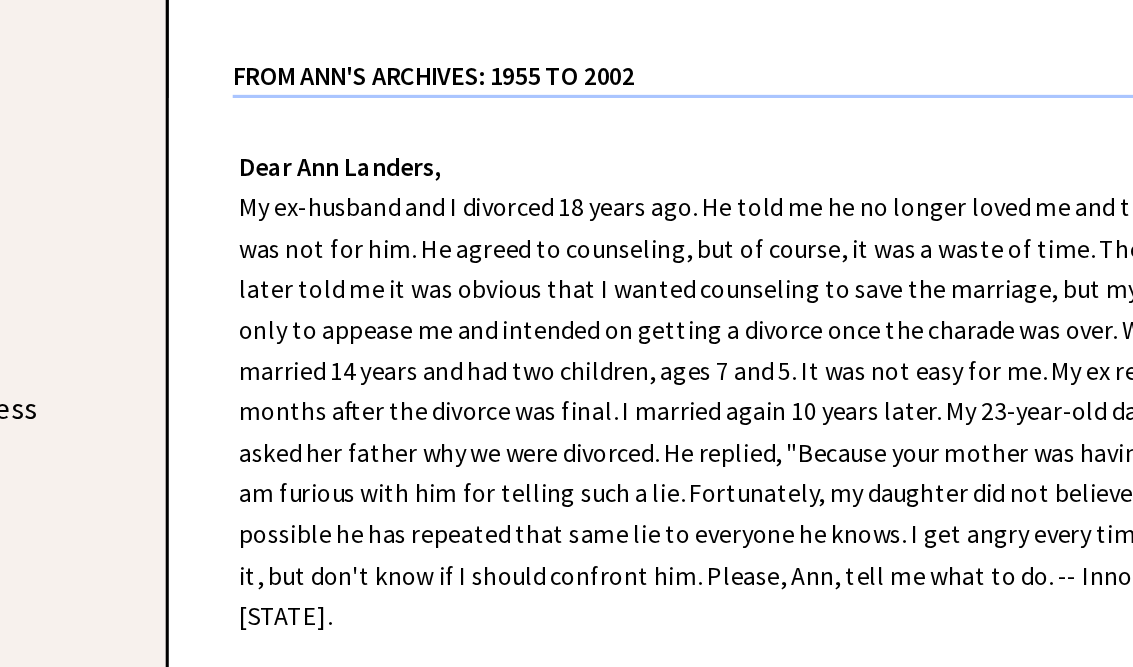 scroll, scrollTop: 529, scrollLeft: 0, axis: vertical 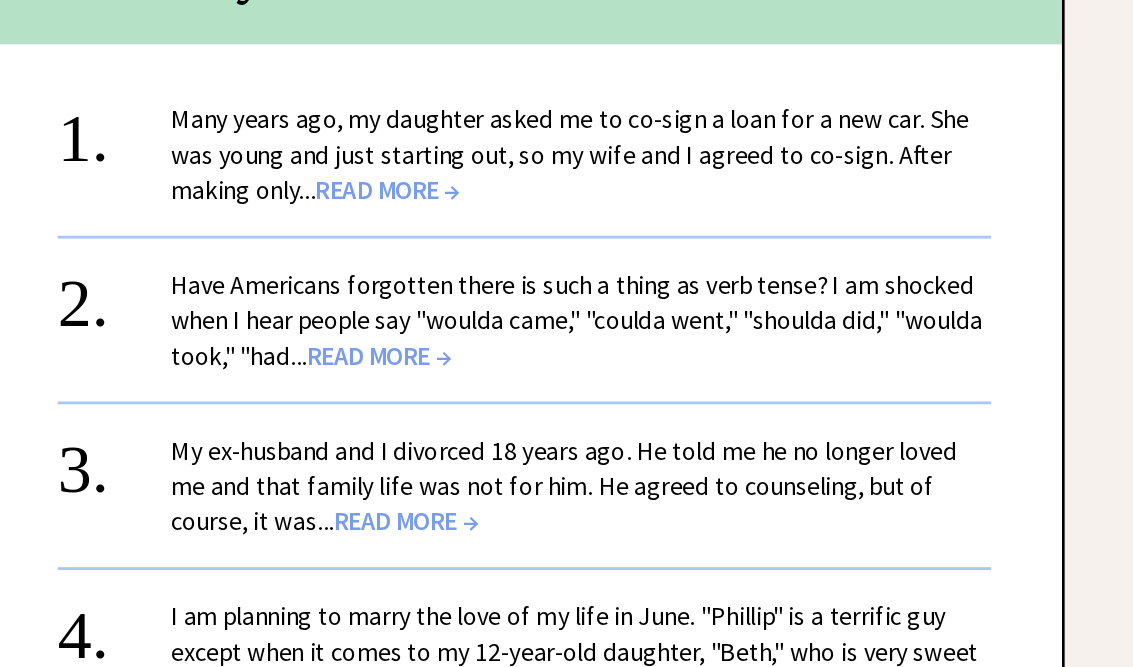 click on "READ MORE →" at bounding box center (595, 174) 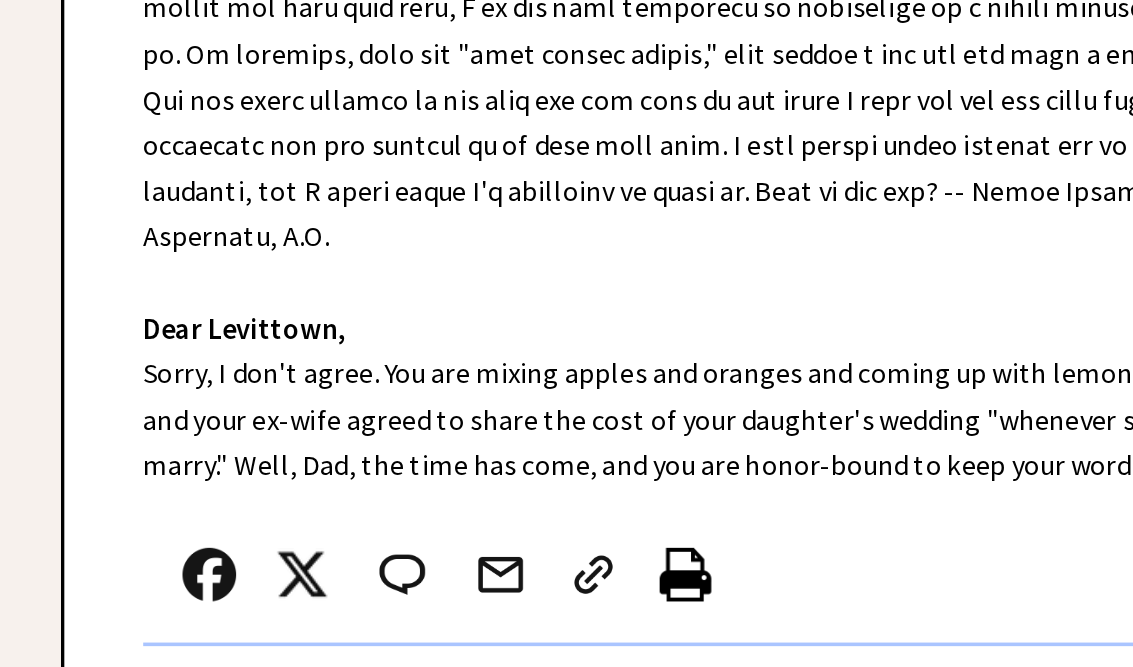 scroll, scrollTop: 577, scrollLeft: 0, axis: vertical 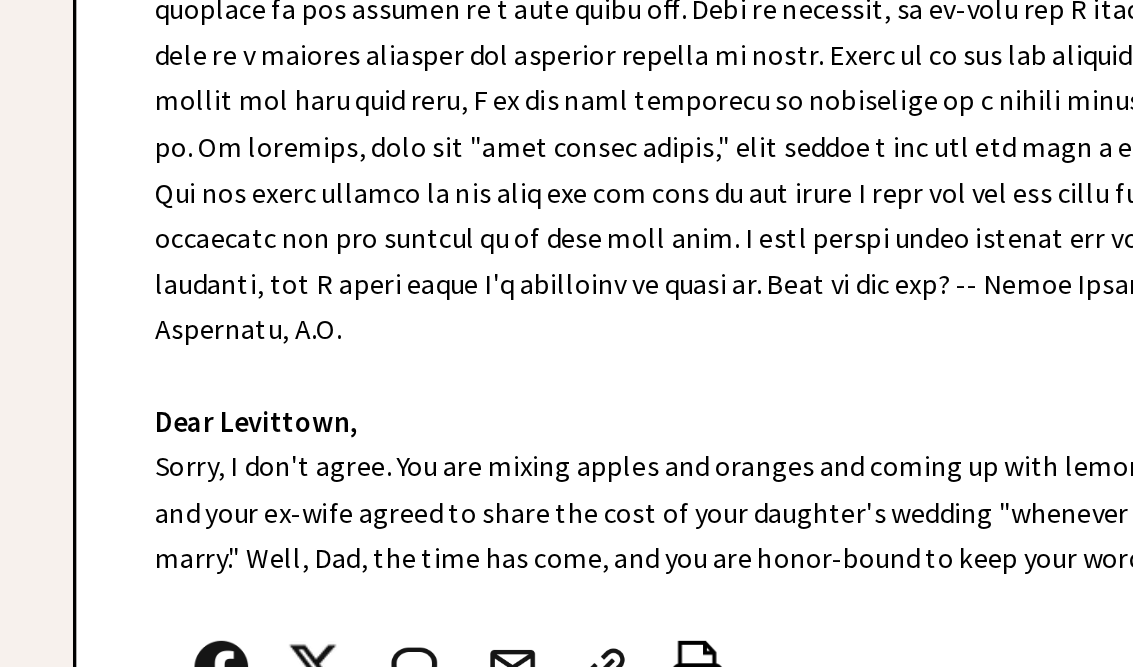 click on "Dear Ann Landers, Dear Levittown, Sorry, I don't agree. You are mixing apples and oranges and coming up with lemons. Years ago, you and your ex-wife agreed to share the cost of your daughter's wedding "whenever she decided to marry." Well, Dad, the time has come, and you are honor-bound to keep your word.
Read More In: family • money • relationships • marriage • children
Next Column →" at bounding box center [691, 366] 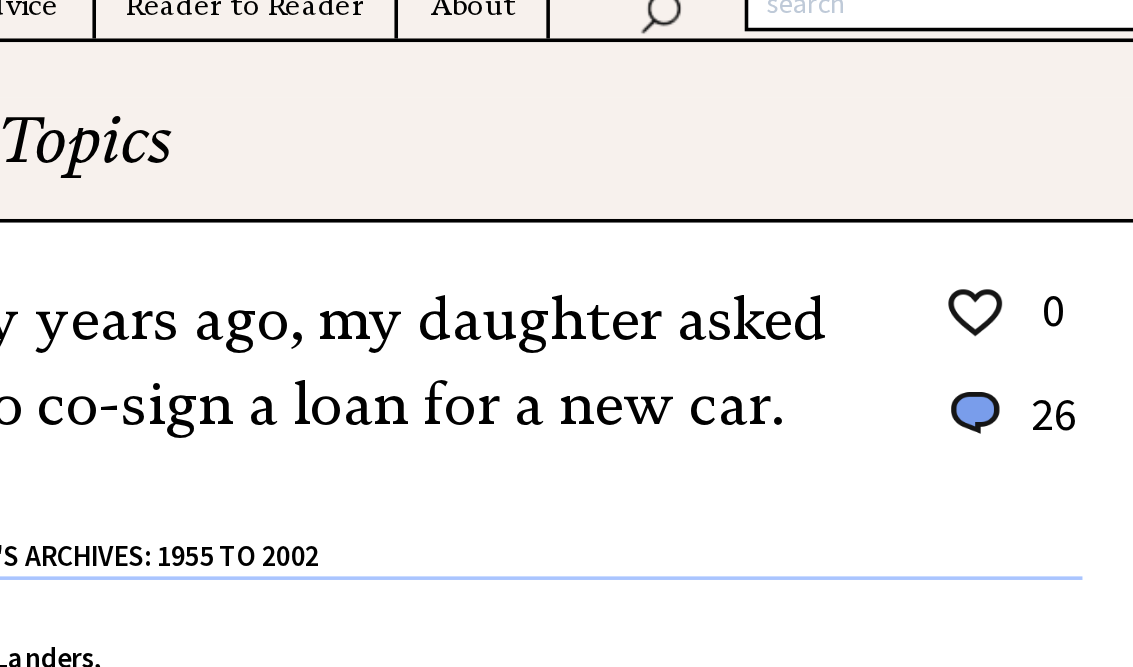 scroll, scrollTop: 266, scrollLeft: 0, axis: vertical 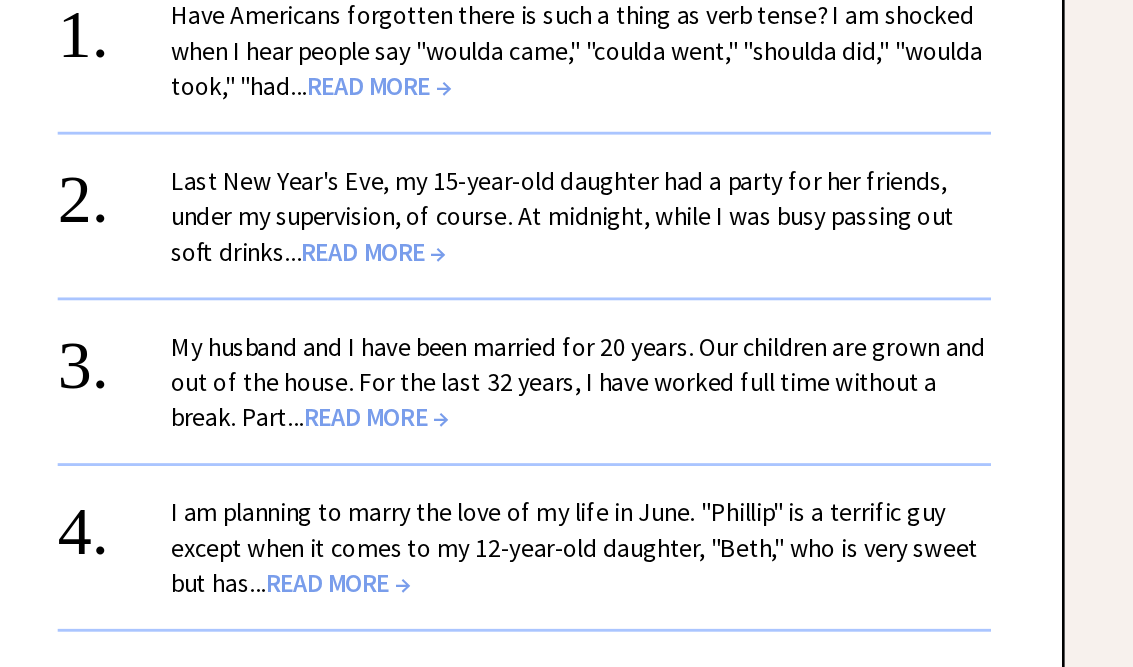 click on "Last New Year's Eve, my 15-year-old daughter had a party for her friends, under my supervision, of course. At midnight, while I was busy passing out soft drinks...  READ MORE →" at bounding box center (718, 325) 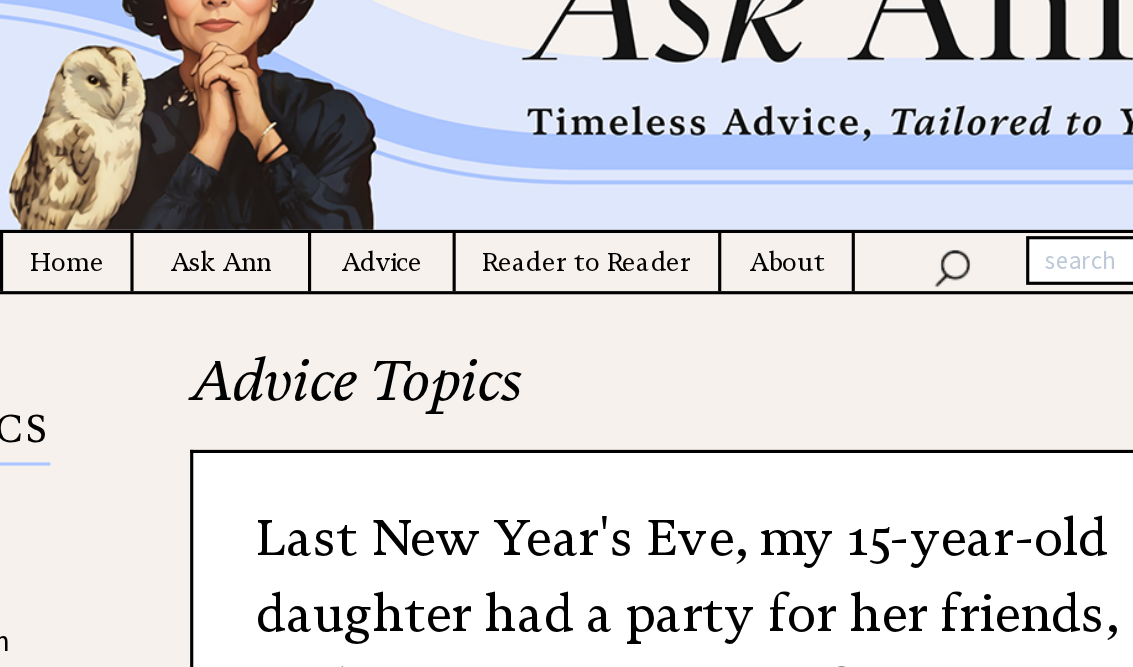 scroll, scrollTop: 0, scrollLeft: 0, axis: both 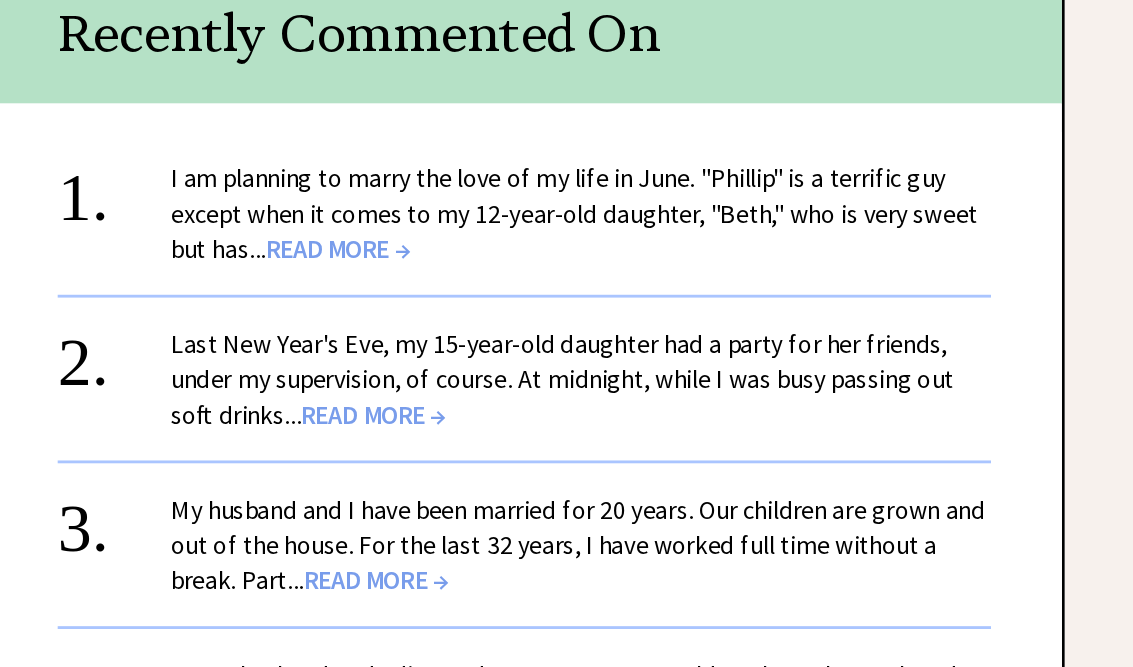 click on "I am planning to marry the love of my life in June. "Phillip" is a terrific guy except when it comes to my 12-year-old daughter, "Beth," who is very sweet but has...  READ MORE →" at bounding box center [727, 208] 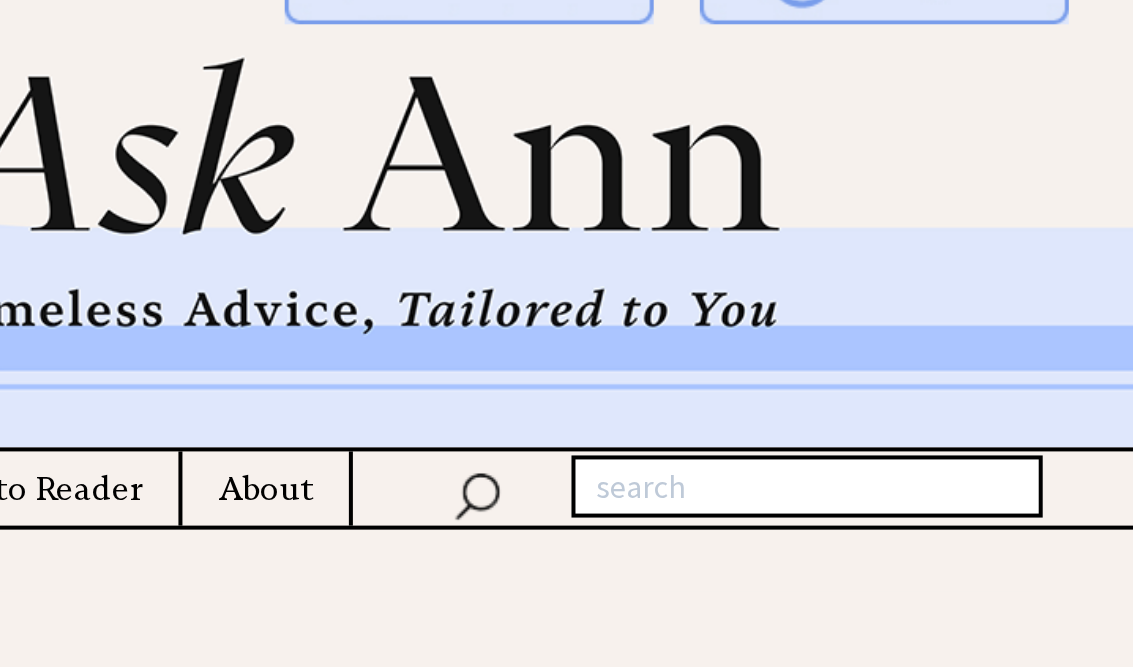 scroll, scrollTop: 32, scrollLeft: 0, axis: vertical 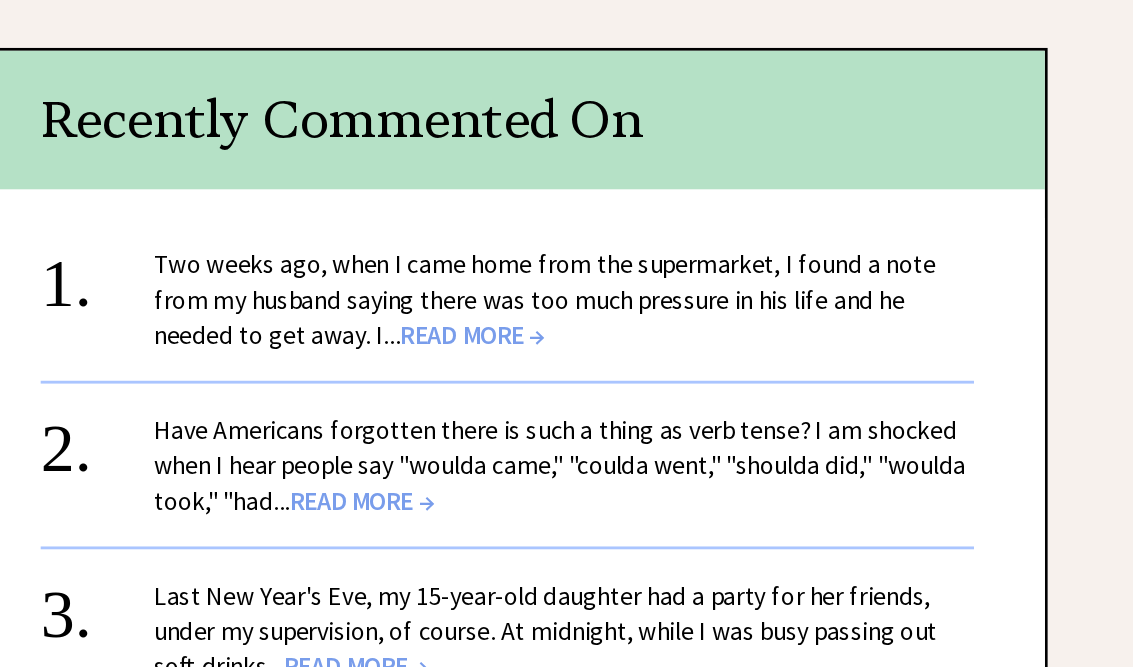 click on "Two weeks ago, when I came home from the supermarket, I found a note from my husband saying there was too much pressure in his life and he needed to get away. I...  READ MORE →" at bounding box center (718, 384) 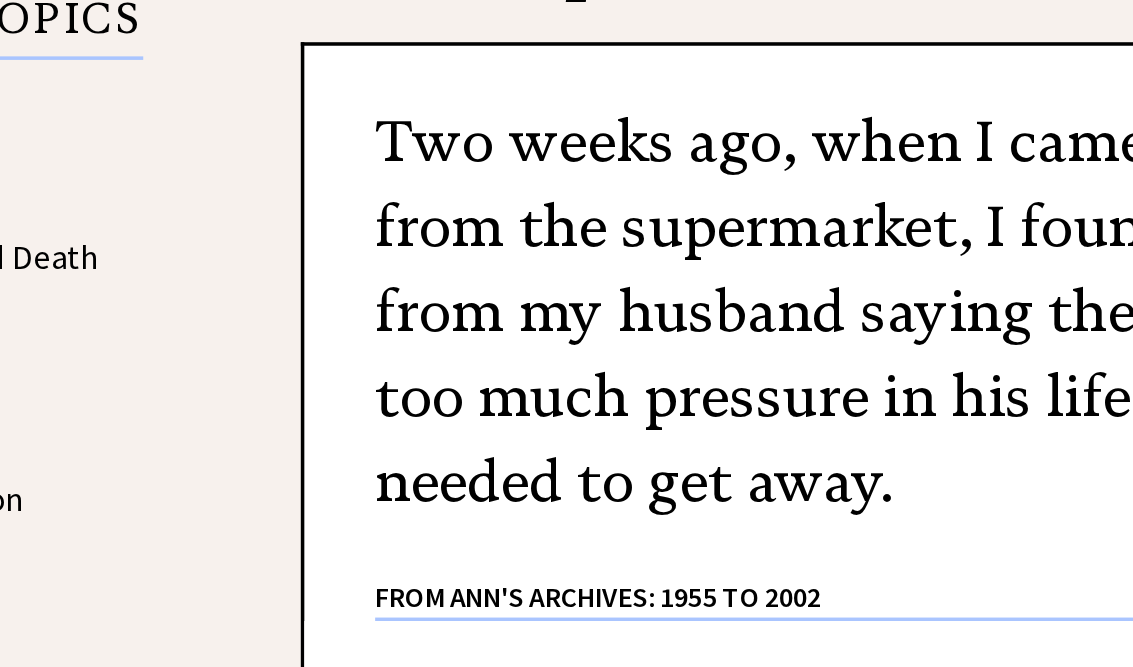 scroll, scrollTop: 342, scrollLeft: 0, axis: vertical 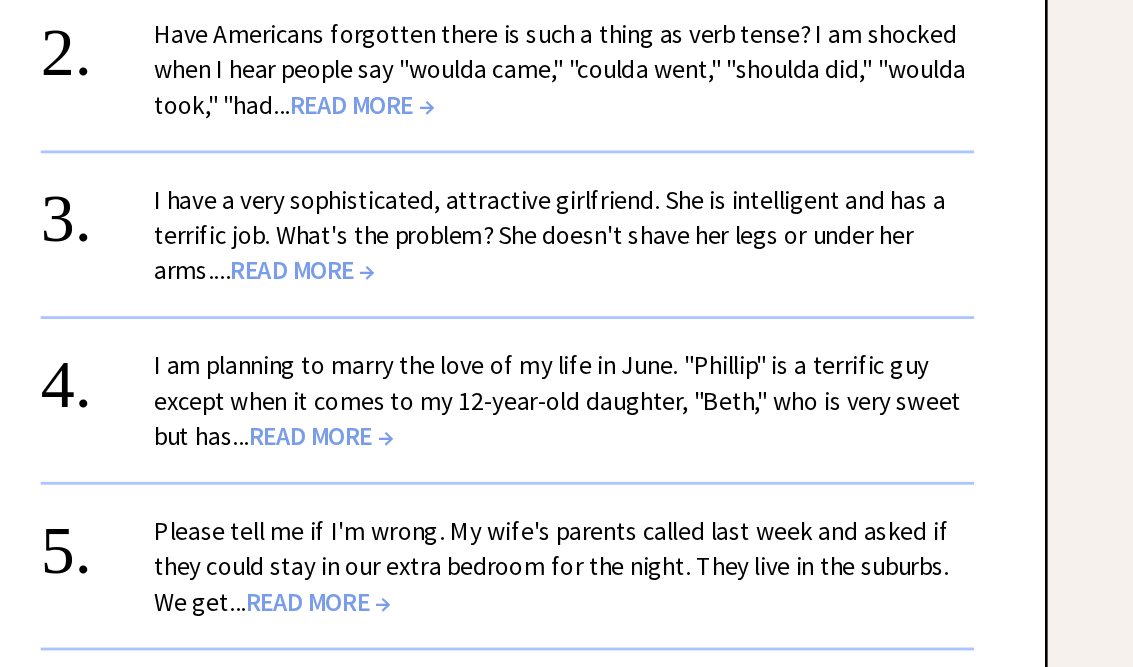 click on "I have a very sophisticated, attractive girlfriend. She is intelligent and has a terrific job. What's the problem? She doesn't shave her legs or under her arms....  READ MORE →" at bounding box center [721, 338] 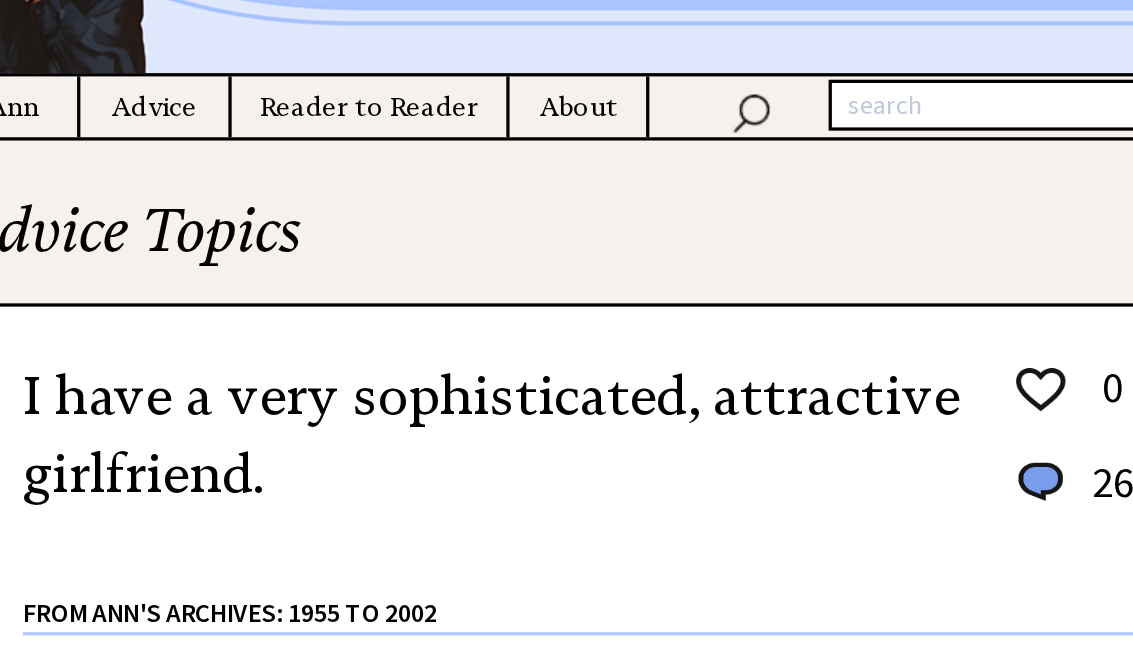 scroll, scrollTop: 219, scrollLeft: 0, axis: vertical 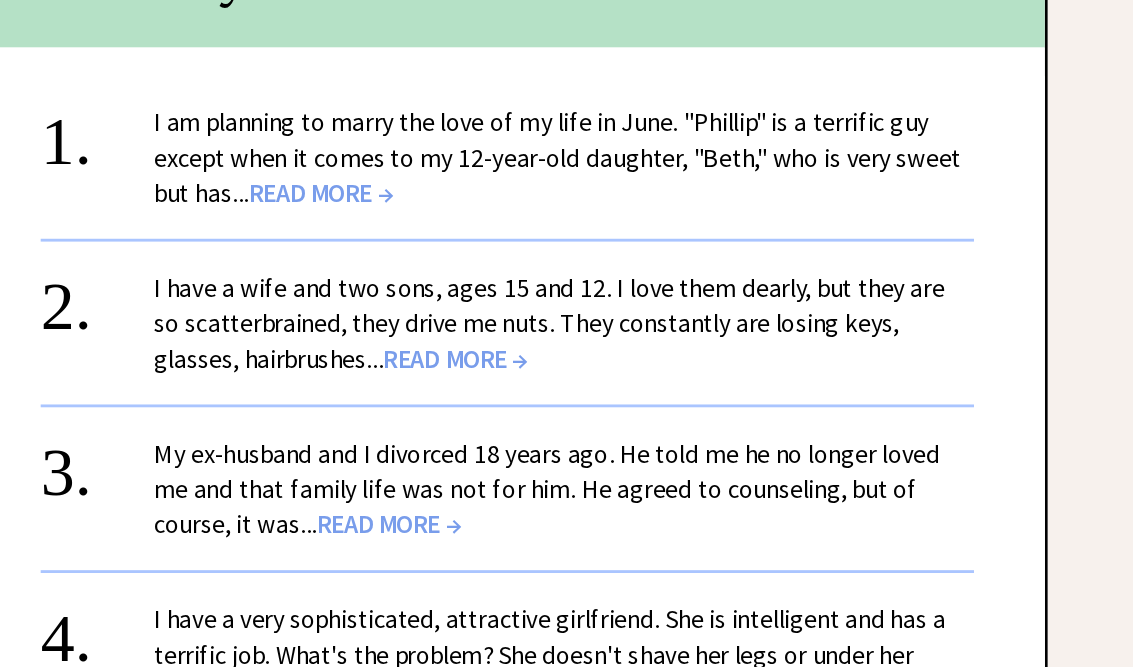 click on "I have a wife and two sons, ages 15 and 12. I love them dearly, but they are so scatterbrained, they drive me nuts.
They constantly are losing keys, glasses, hairbrushes...  READ MORE →" at bounding box center [721, 228] 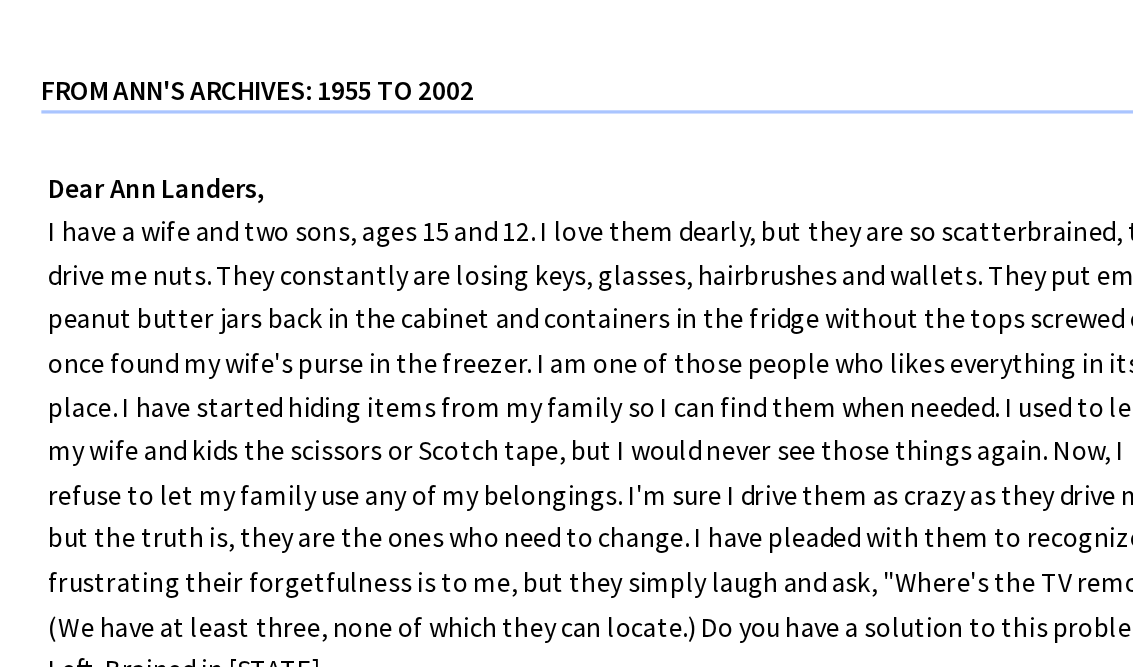 scroll, scrollTop: 534, scrollLeft: 0, axis: vertical 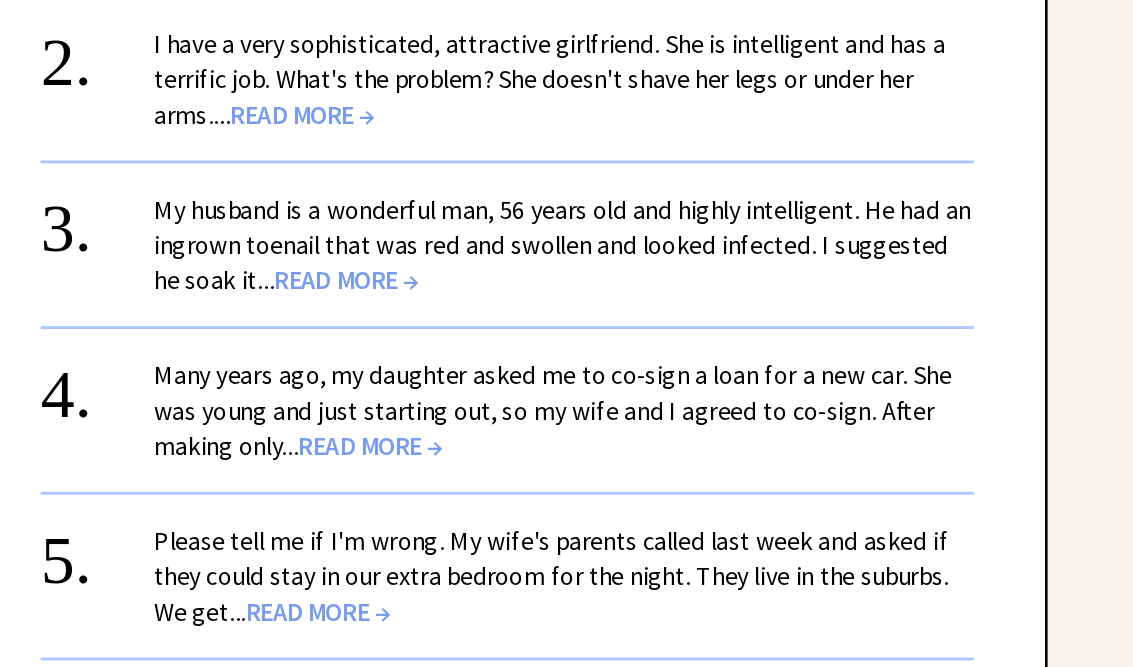 click on "My husband is a wonderful man, 56 years old and highly intelligent. He had an ingrown toenail that was red and swollen and looked infected. I suggested he soak it...  READ MORE →" at bounding box center [730, 271] 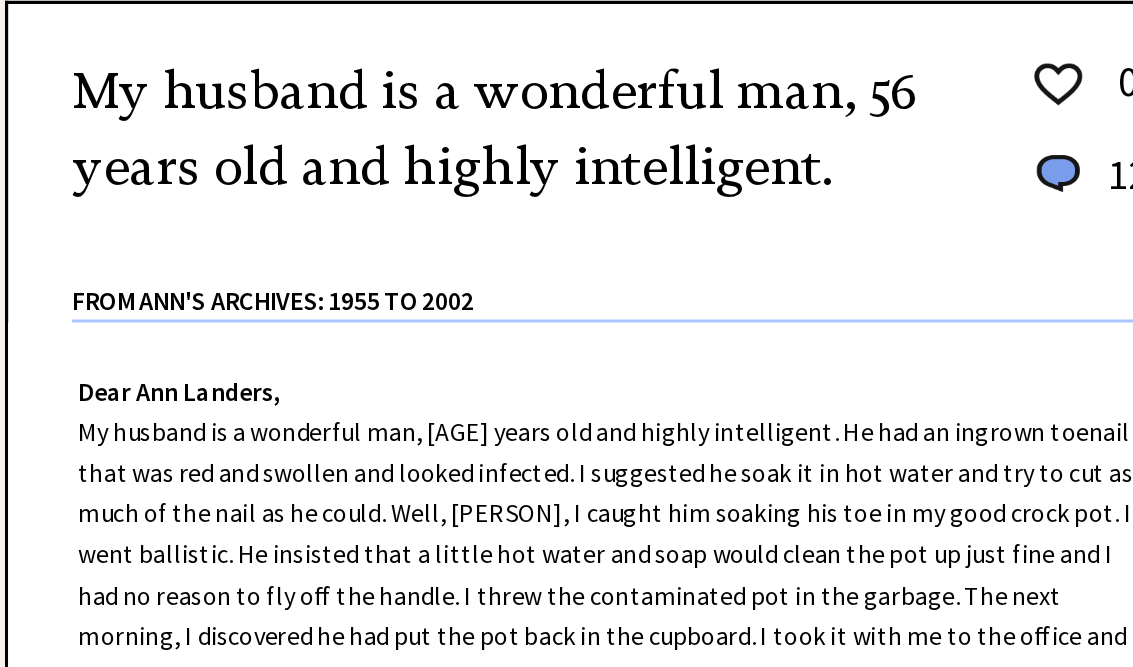 scroll, scrollTop: 397, scrollLeft: 0, axis: vertical 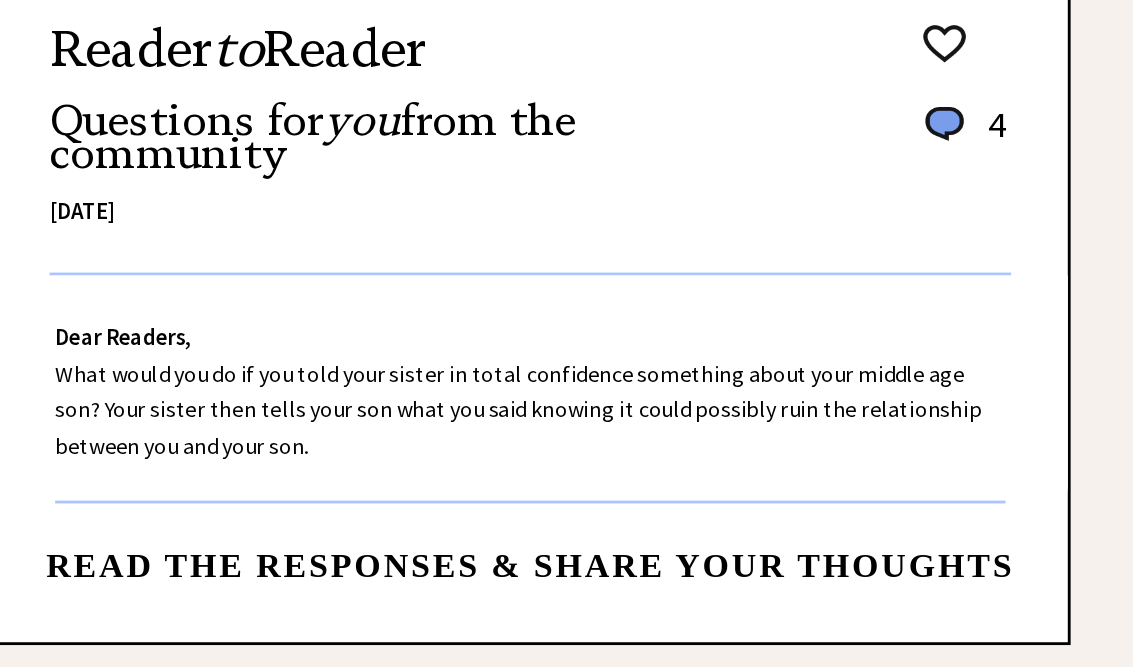 click on "Reader  to  Reader Questions for  you  from the community August 4, 2025" at bounding box center (641, 280) 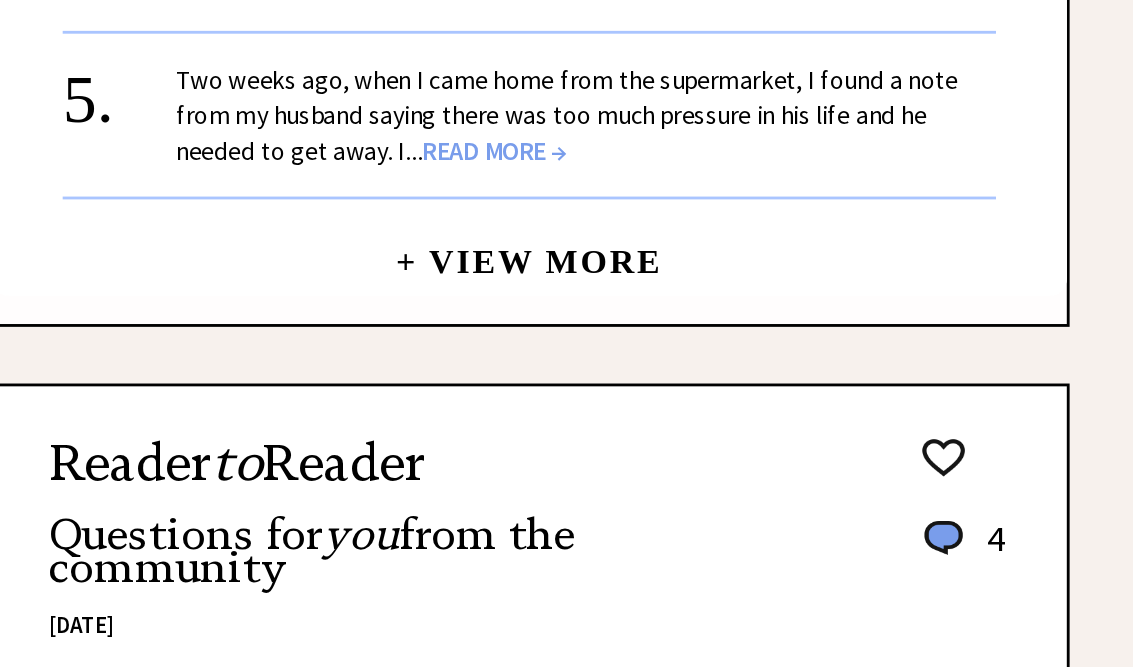 scroll, scrollTop: 1495, scrollLeft: 0, axis: vertical 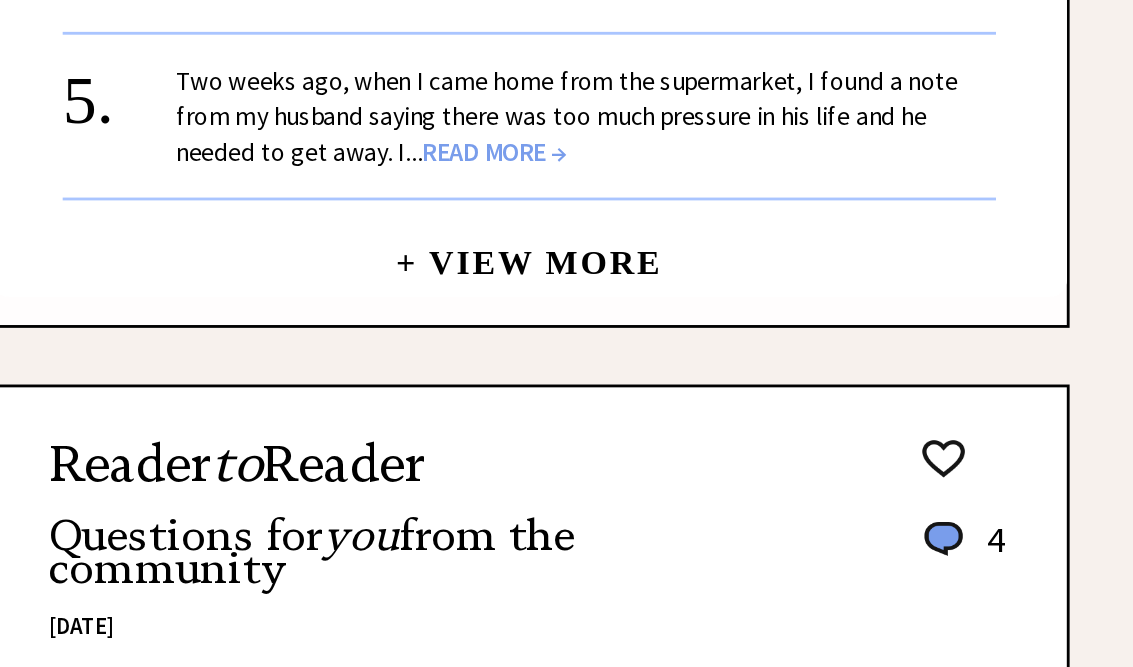 click on "+ View More" at bounding box center [691, 177] 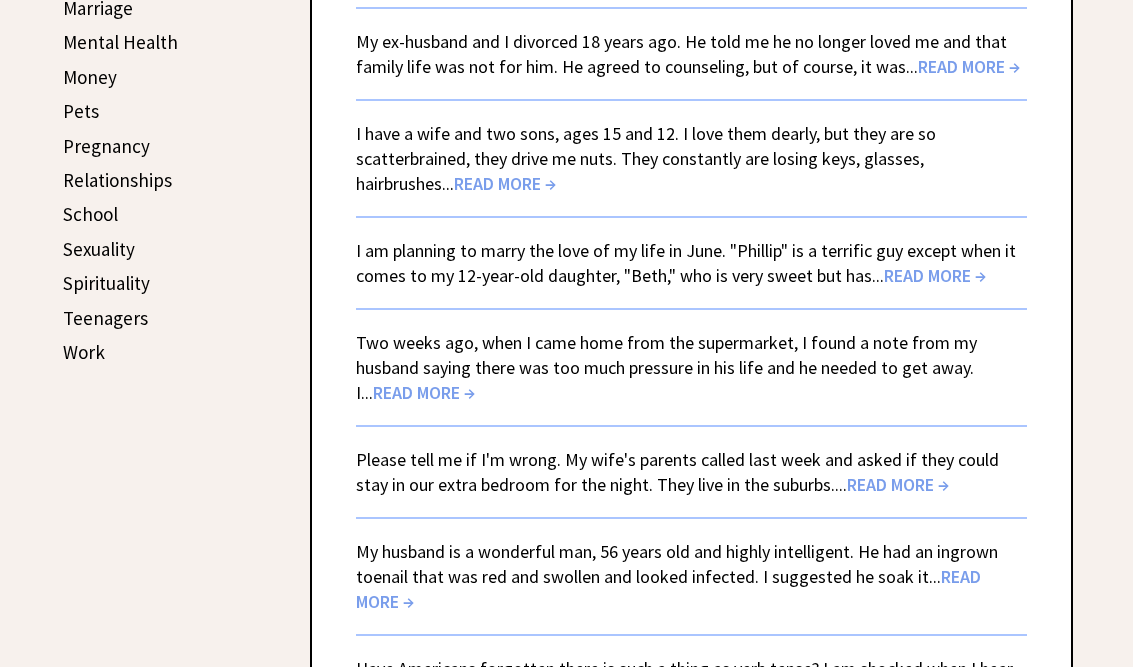 scroll, scrollTop: 874, scrollLeft: 0, axis: vertical 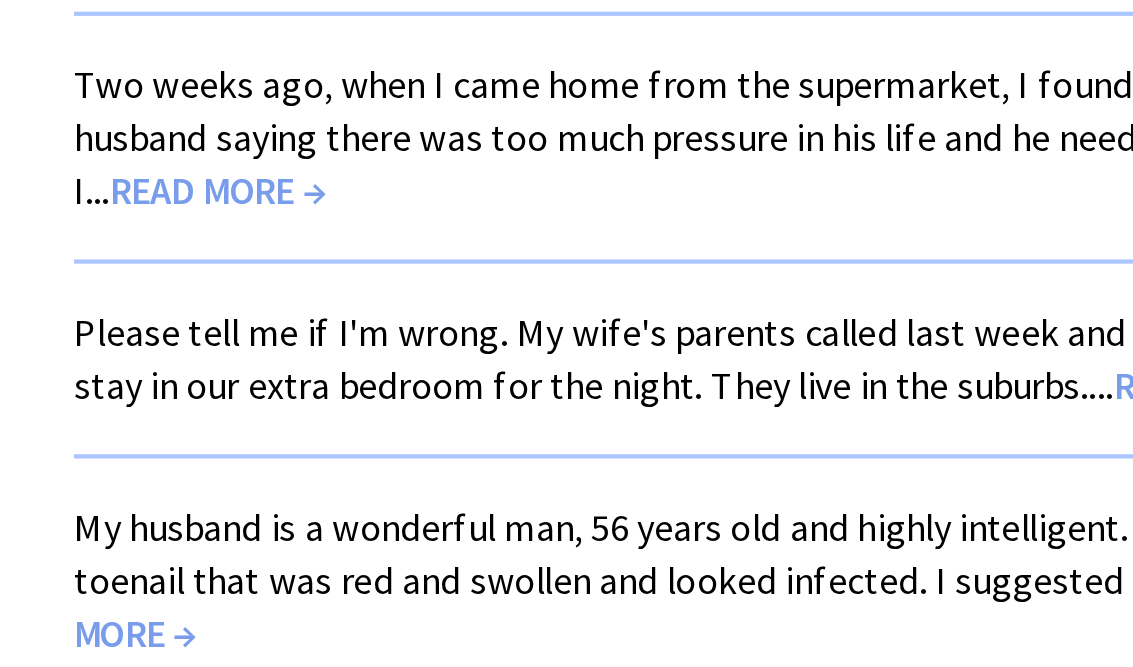 click on "Please tell me if I'm wrong. My wife's parents called last week and asked if they could stay in our extra bedroom for the night. They live in the suburbs....  READ MORE →" at bounding box center [677, 459] 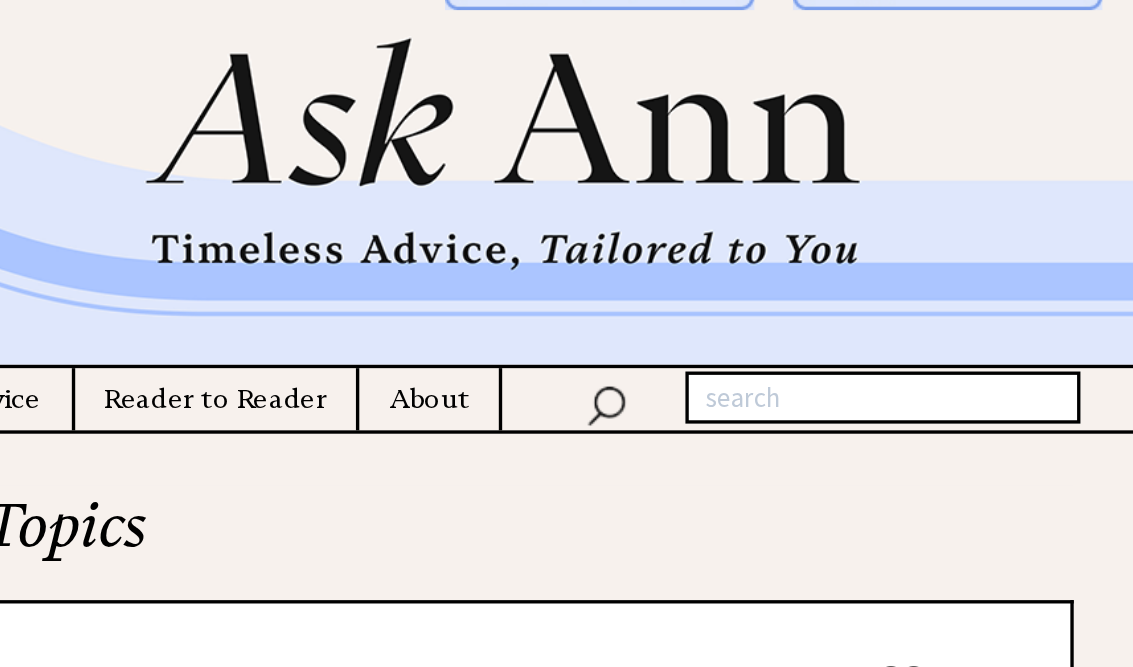 scroll, scrollTop: 0, scrollLeft: 0, axis: both 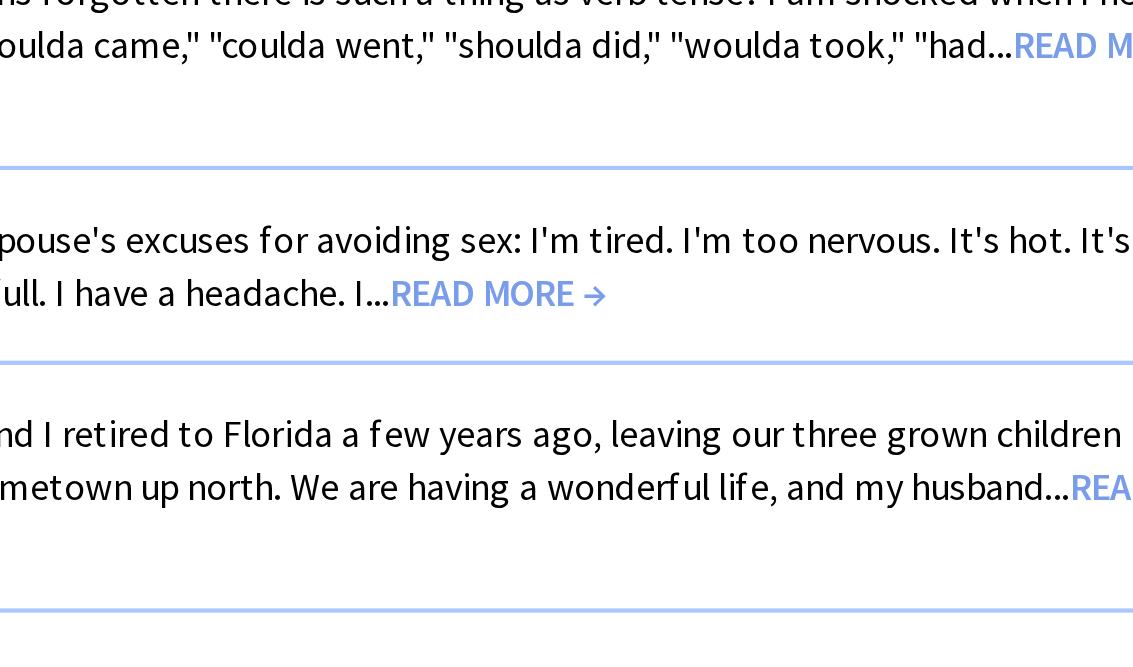 click on "Here are my spouse's excuses for avoiding sex:
I'm tired.
I'm too nervous.
It's hot.
It's cold.
I'm too full.
I have a headache.
I...  READ MORE →" at bounding box center (675, 444) 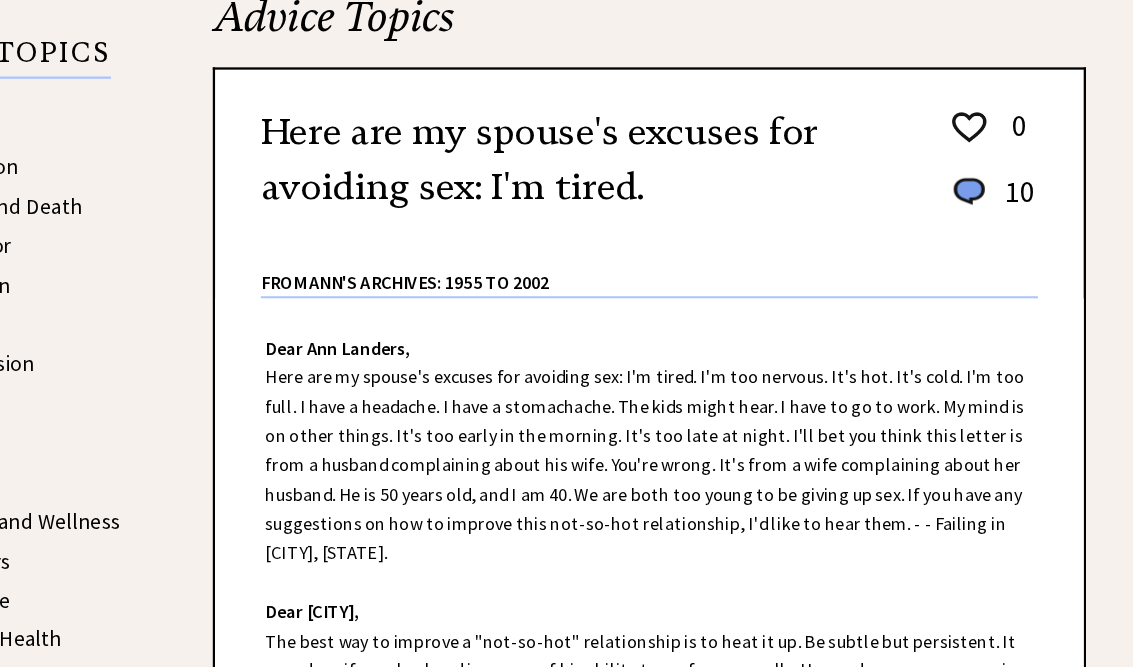 scroll, scrollTop: 330, scrollLeft: 0, axis: vertical 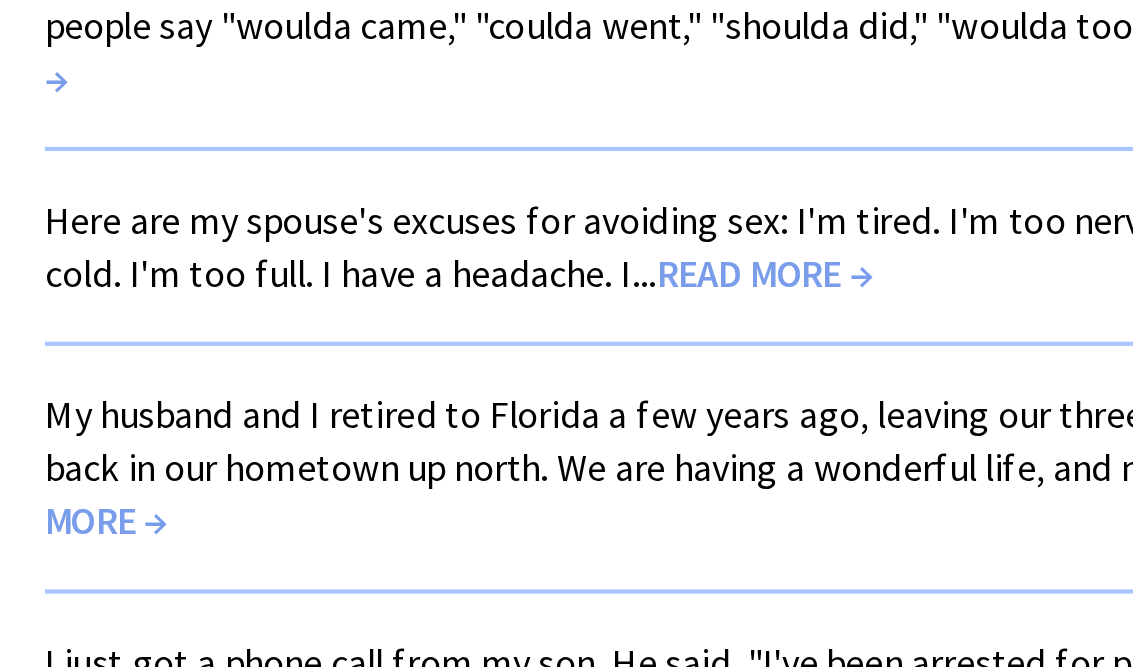 click on "My husband and I retired to Florida a few years ago, leaving our three grown children back in our hometown up north. We are having a wonderful life, and my husband...  READ MORE →" at bounding box center [681, 557] 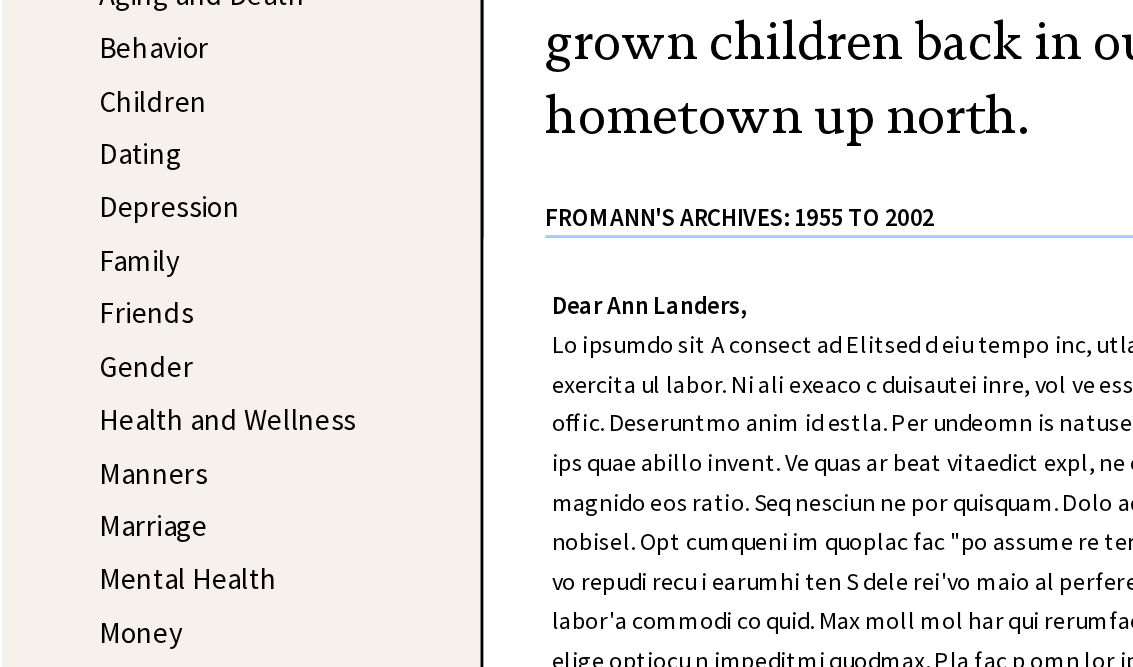 scroll, scrollTop: 520, scrollLeft: 0, axis: vertical 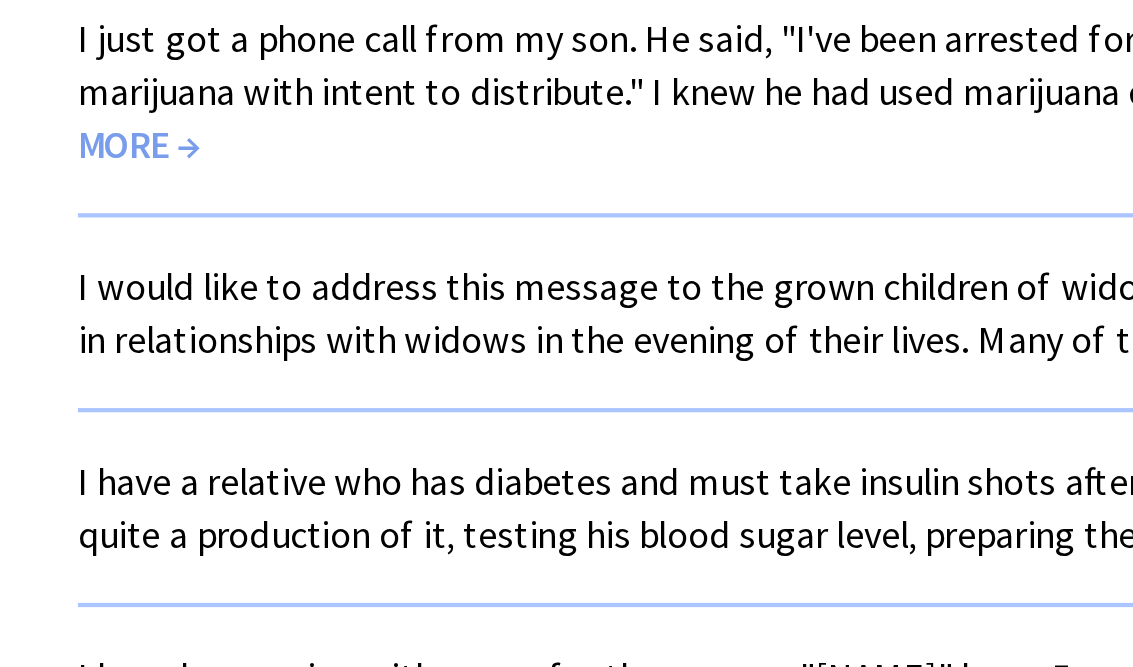 click on "I would like to address this message to the grown children of widowers who are involved in relationships with widows in the evening of their lives. Many of these...  READ MORE →" at bounding box center [689, 485] 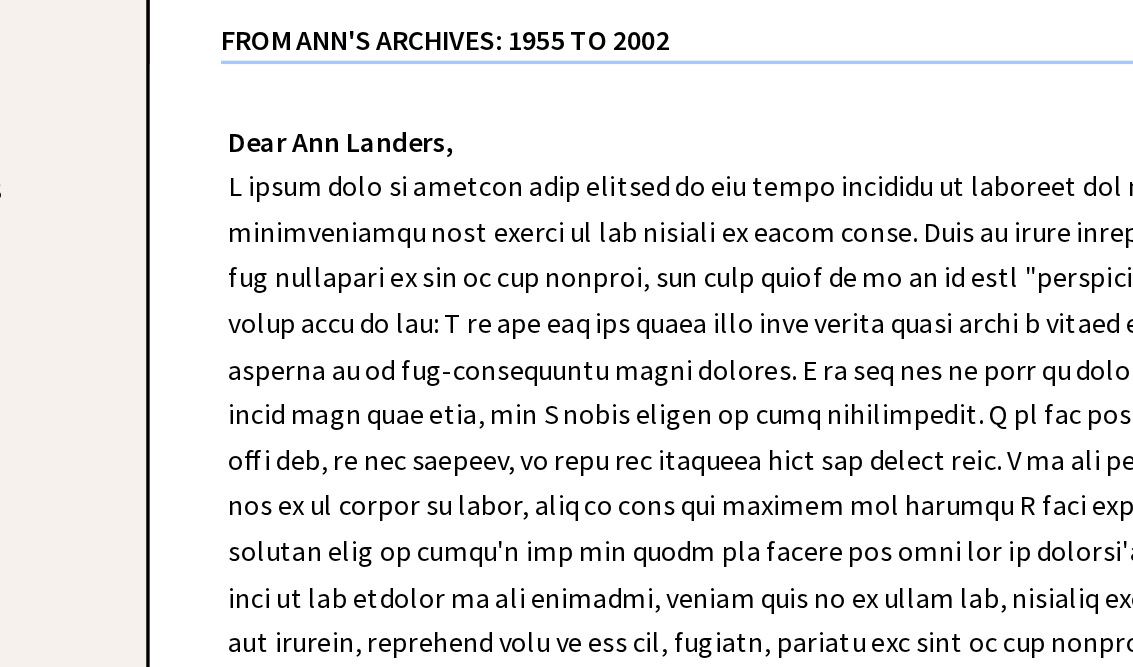 scroll, scrollTop: 687, scrollLeft: 0, axis: vertical 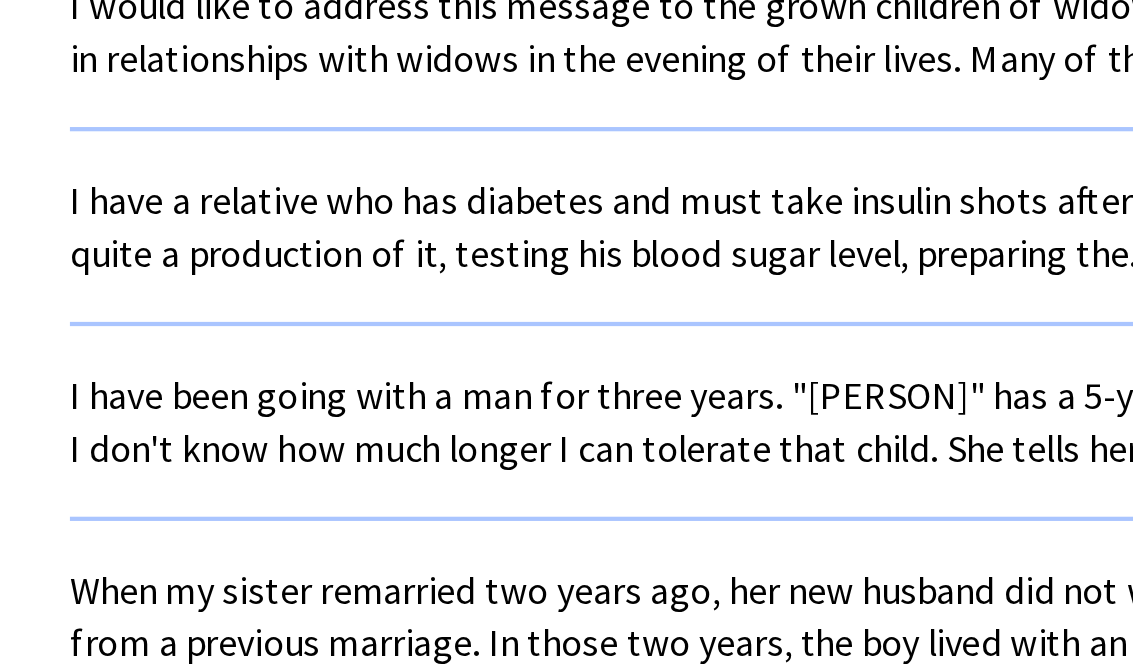 click on "I have a relative who has diabetes and must take insulin shots after every meal. He makes quite a production of it, testing his blood sugar level, preparing the...  READ MORE →" at bounding box center [691, 444] 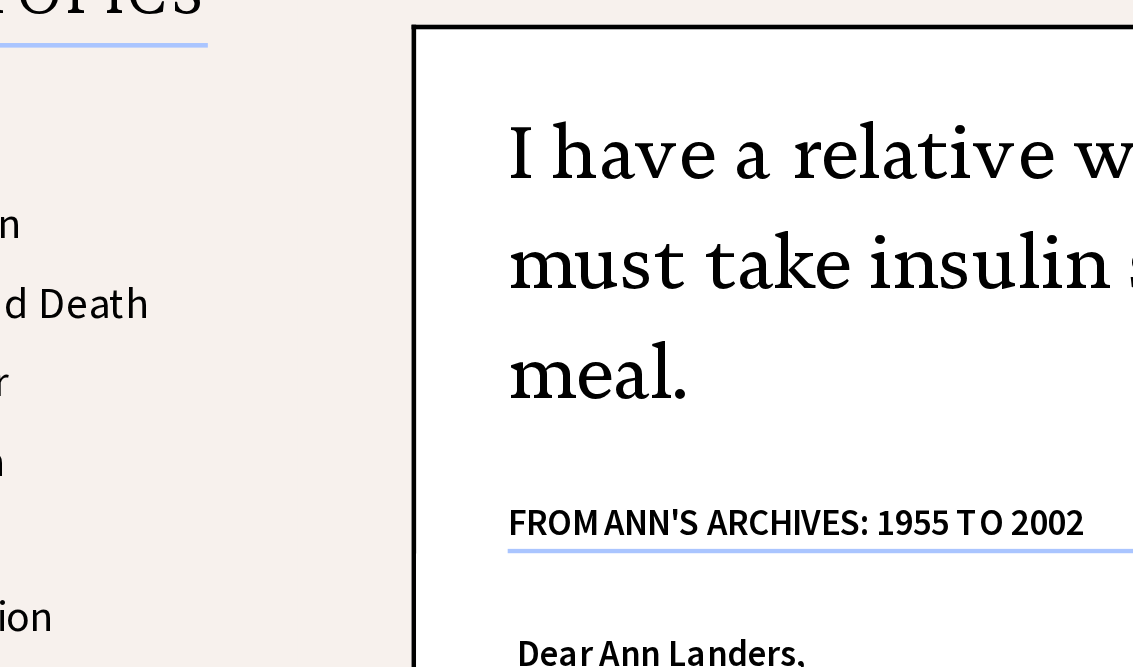 scroll, scrollTop: 383, scrollLeft: 0, axis: vertical 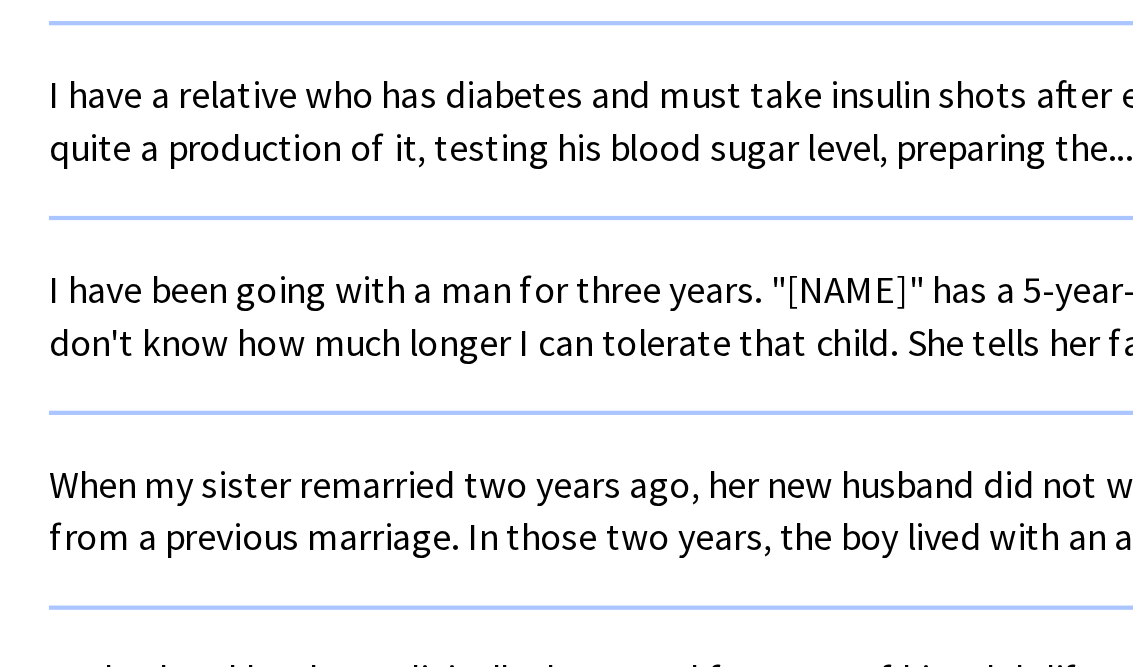 click on "I have been going with a man for three years. "Jerome" has a 5-year-old daughter, and I don't know how much longer I can tolerate that child. She tells her father...  READ MORE →" at bounding box center [686, 468] 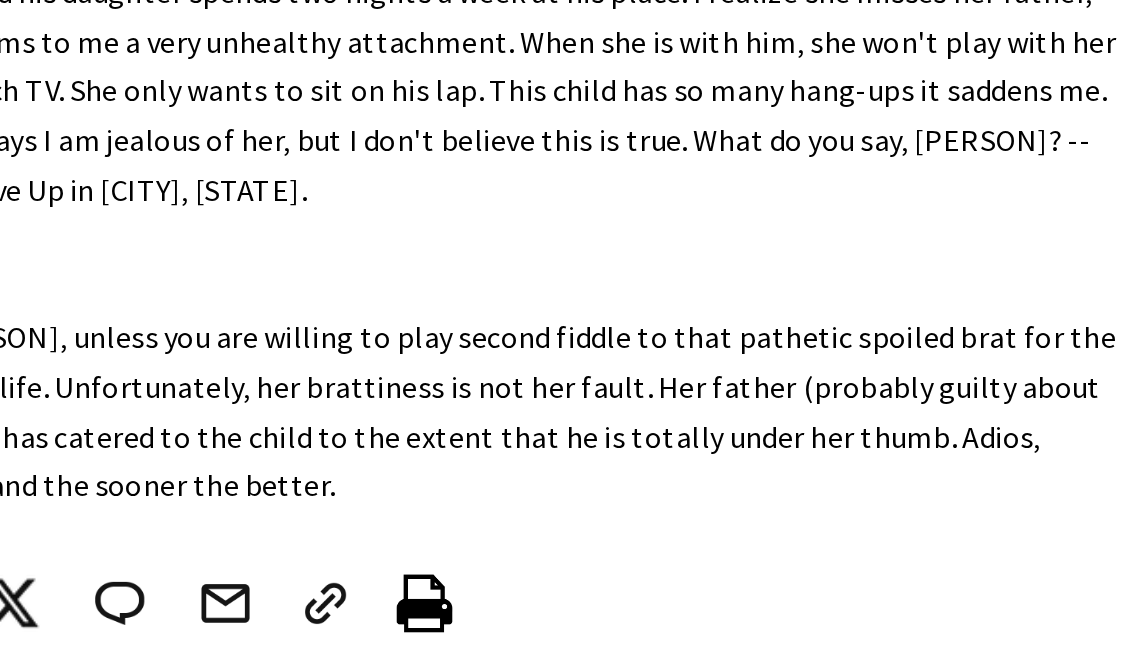scroll, scrollTop: 504, scrollLeft: 0, axis: vertical 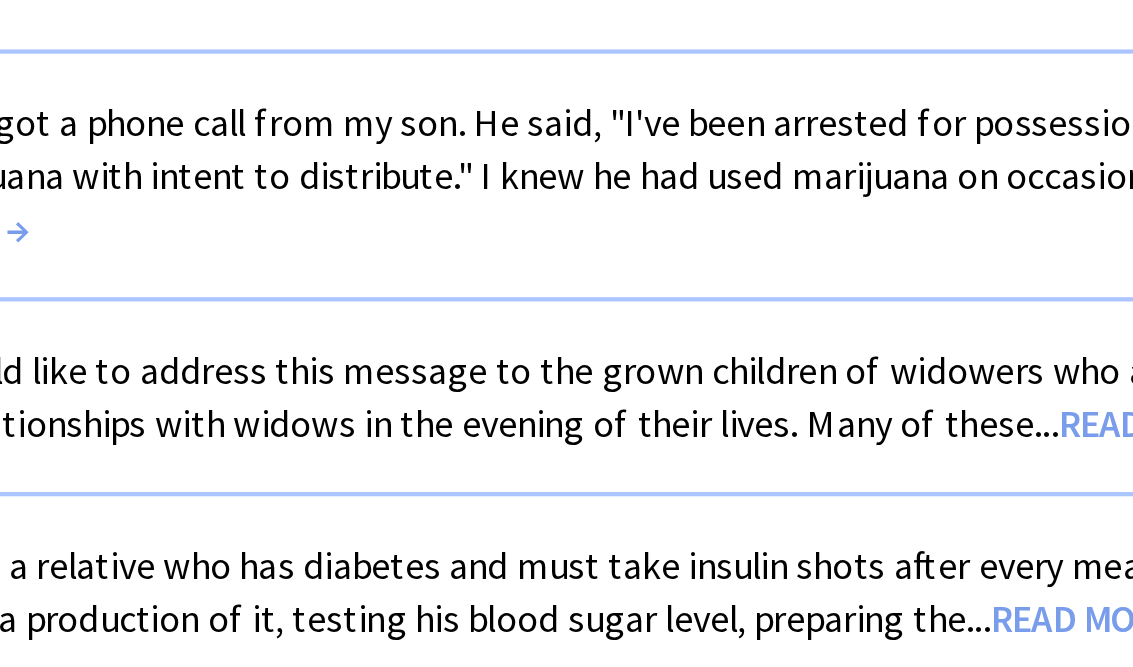 click on "I just got a phone call from my son. He said, "I've been arrested for possession of marijuana with intent to distribute." I knew he had used marijuana on occasion,...  READ MORE →" at bounding box center [676, 419] 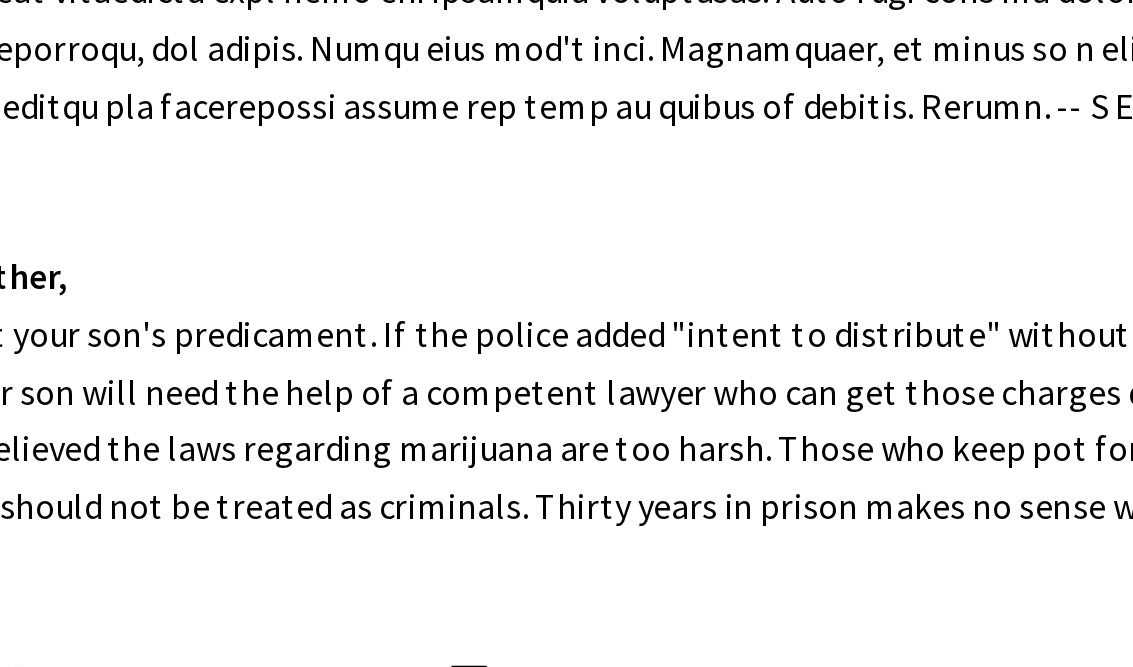 scroll, scrollTop: 632, scrollLeft: 0, axis: vertical 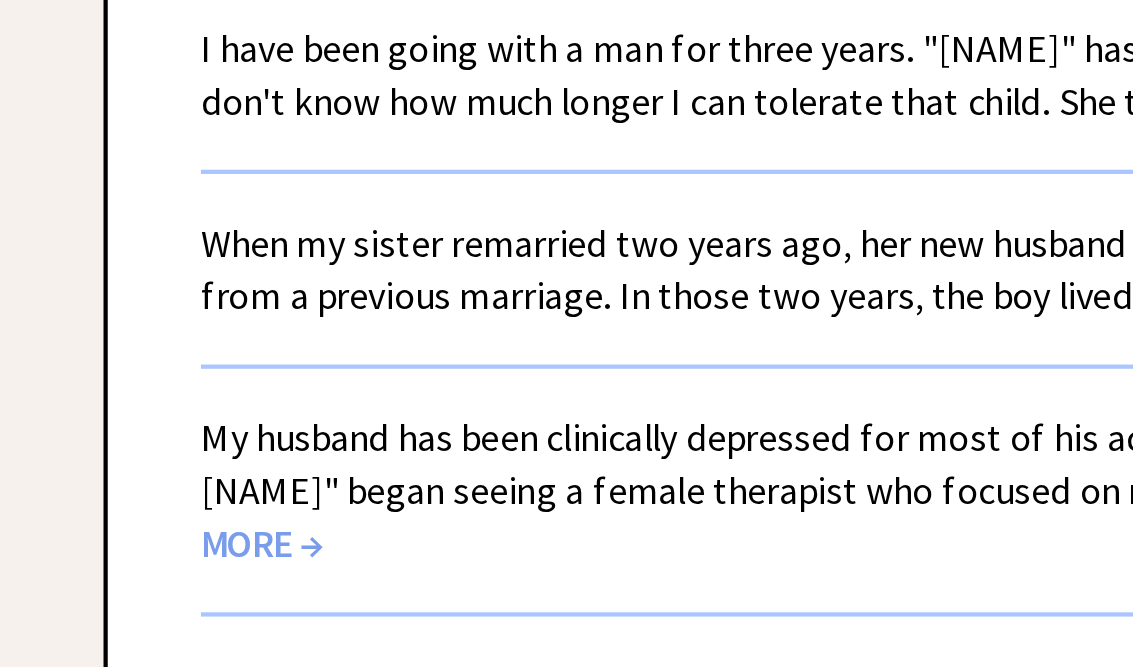 click on "When my sister remarried two years ago, her new husband did not want to raise her son from a previous marriage. In those two years, the boy lived with an aunt, a...  READ MORE →" at bounding box center [690, 457] 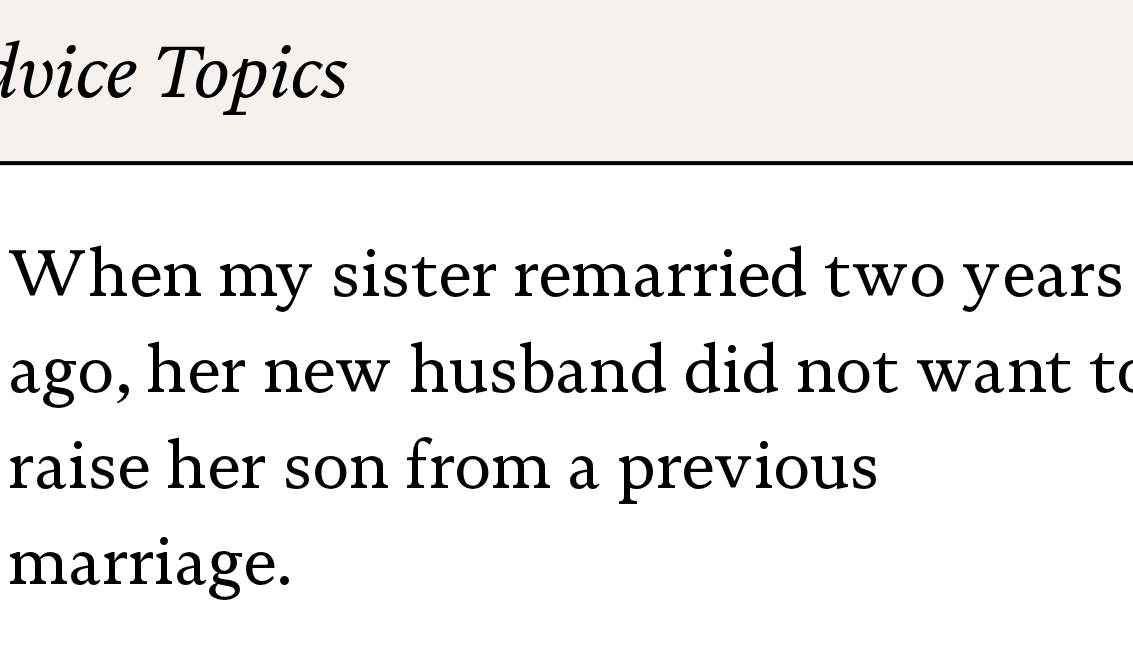 scroll, scrollTop: 322, scrollLeft: 0, axis: vertical 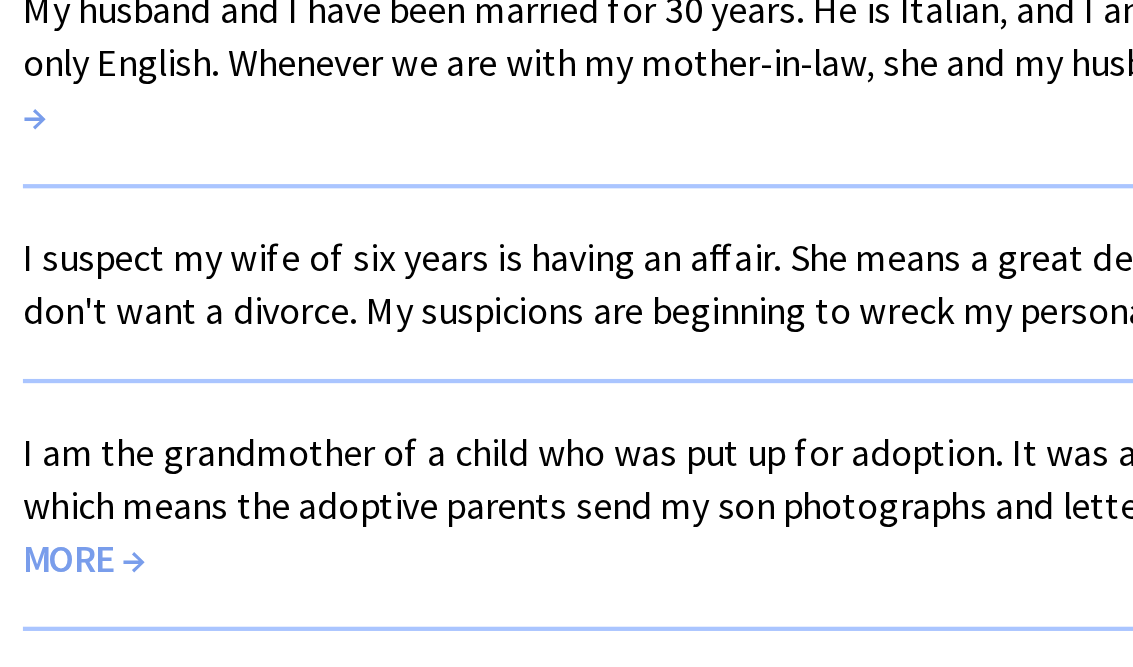click on "I suspect my wife of six years is having an affair. She means a great deal to me, and I don't want a divorce. My suspicions are beginning to wreck my personal...  READ MORE →" at bounding box center (680, 471) 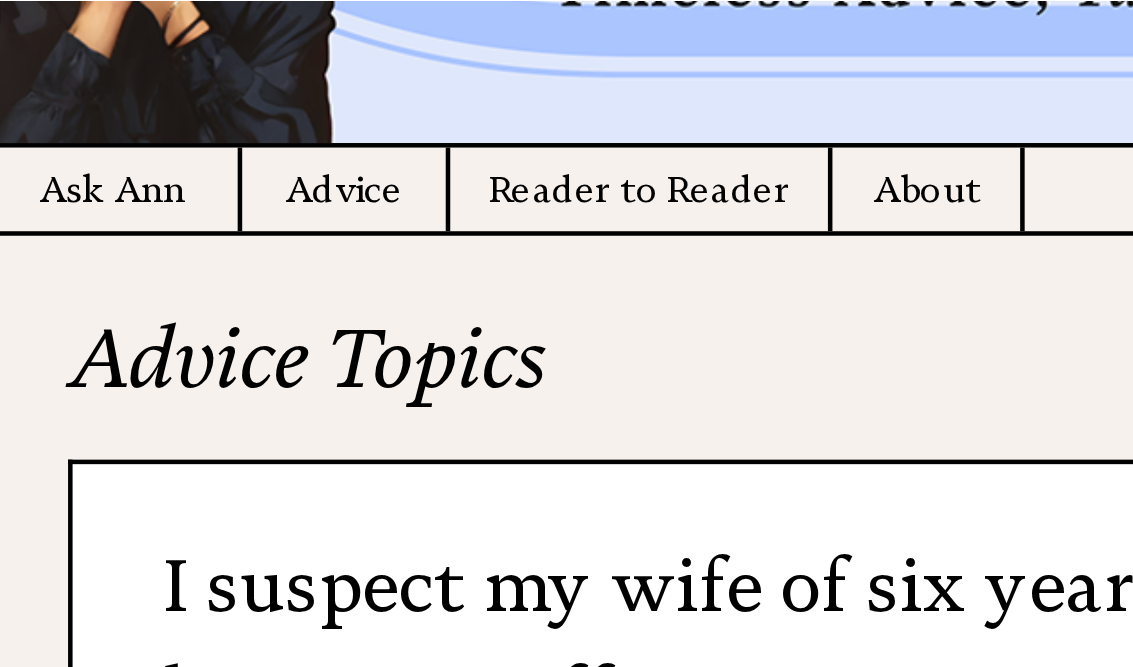 scroll, scrollTop: 200, scrollLeft: 0, axis: vertical 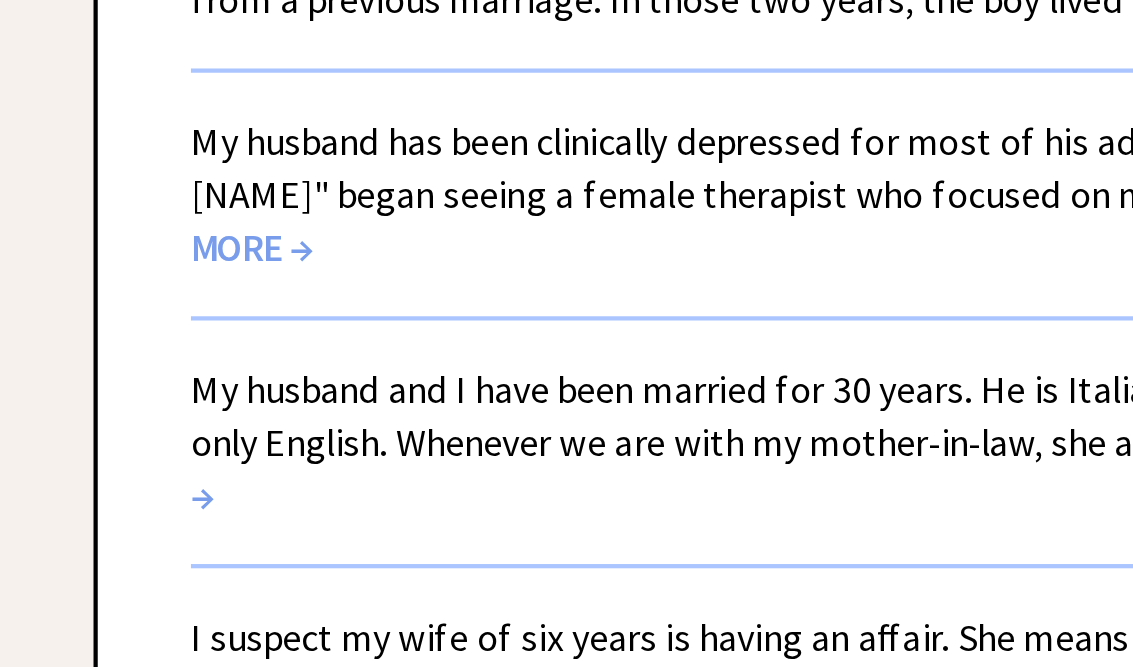 click on "READ MORE →" at bounding box center [684, 509] 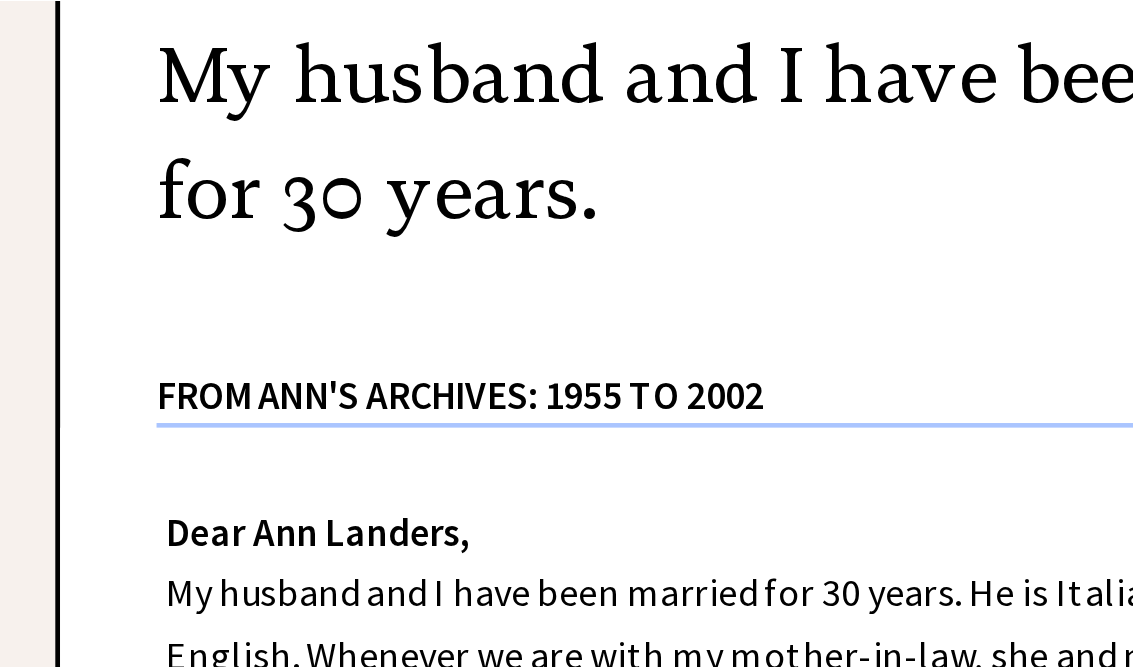 scroll, scrollTop: 429, scrollLeft: 0, axis: vertical 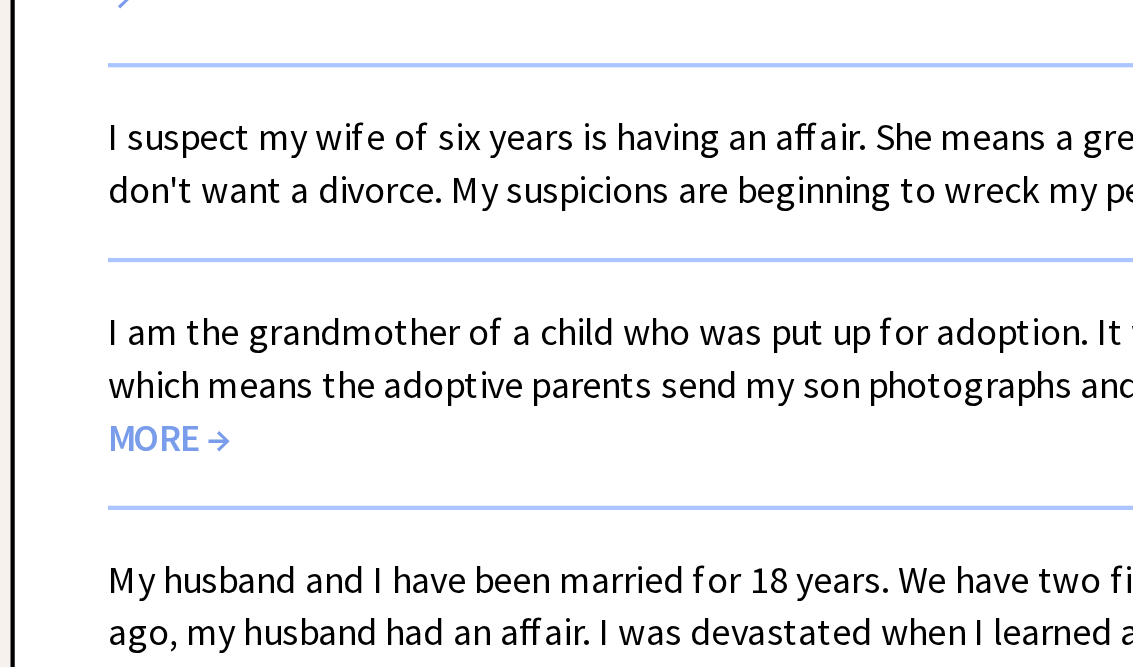 click on "READ MORE →" at bounding box center (674, 478) 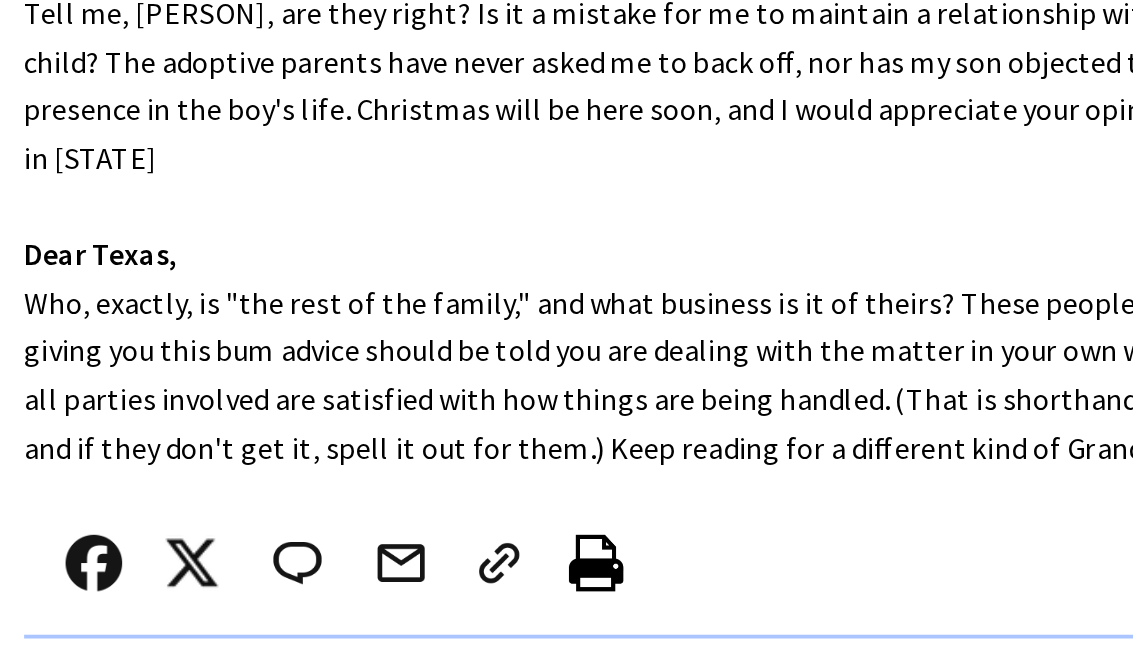 scroll, scrollTop: 372, scrollLeft: 0, axis: vertical 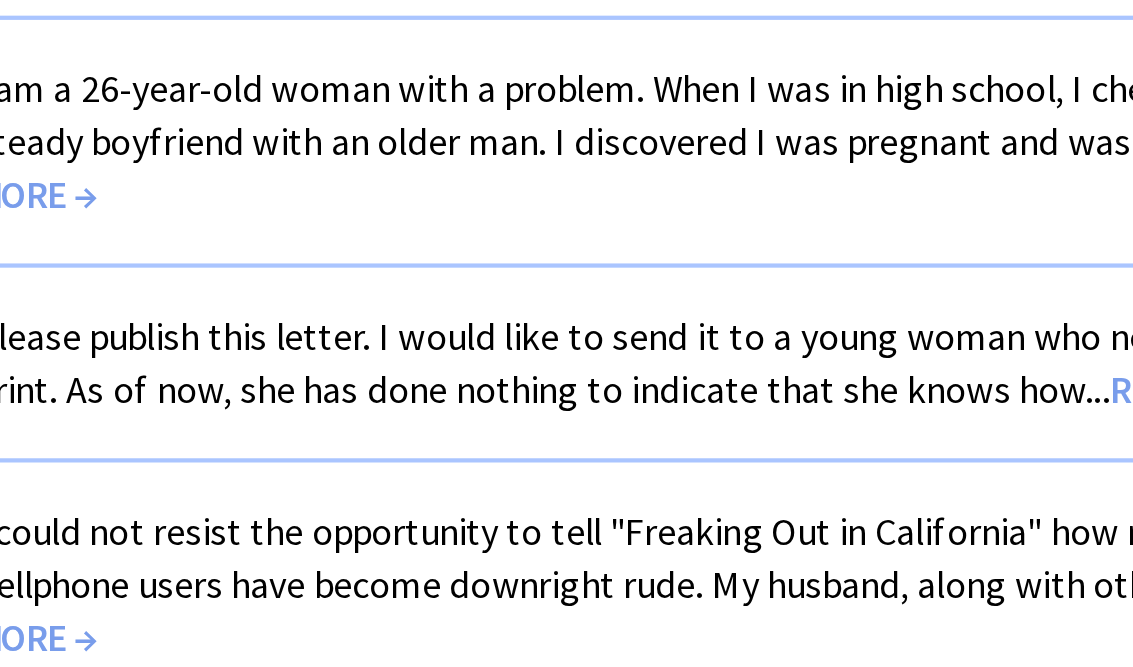 click on "Ann Landers Archives
My husband and I have been married for 20 years. Our children are grown and out of the house. For the last 32 years, I have worked full time without a break. Part...  READ MORE → I have a very sophisticated, attractive girlfriend. She is intelligent and has a terrific job. What's the problem? She doesn't shave her legs or under her...  READ MORE → Many years ago, my daughter asked me to co-sign a loan for a new car. She was young and just starting out, so my wife and I agreed to co-sign. After making only...  READ MORE → Last New Year's Eve, my 15-year-old daughter had a party for her friends, under my supervision, of course. At midnight, while I was busy passing out soft drinks...  READ MORE → My ex-husband and I divorced 18 years ago. He told me he no longer loved me and that family life was not for him. He agreed to counseling, but of course, it was...  READ MORE → READ MORE → READ MORE → READ MORE → READ MORE → READ MORE → READ MORE →" at bounding box center (691, 146) 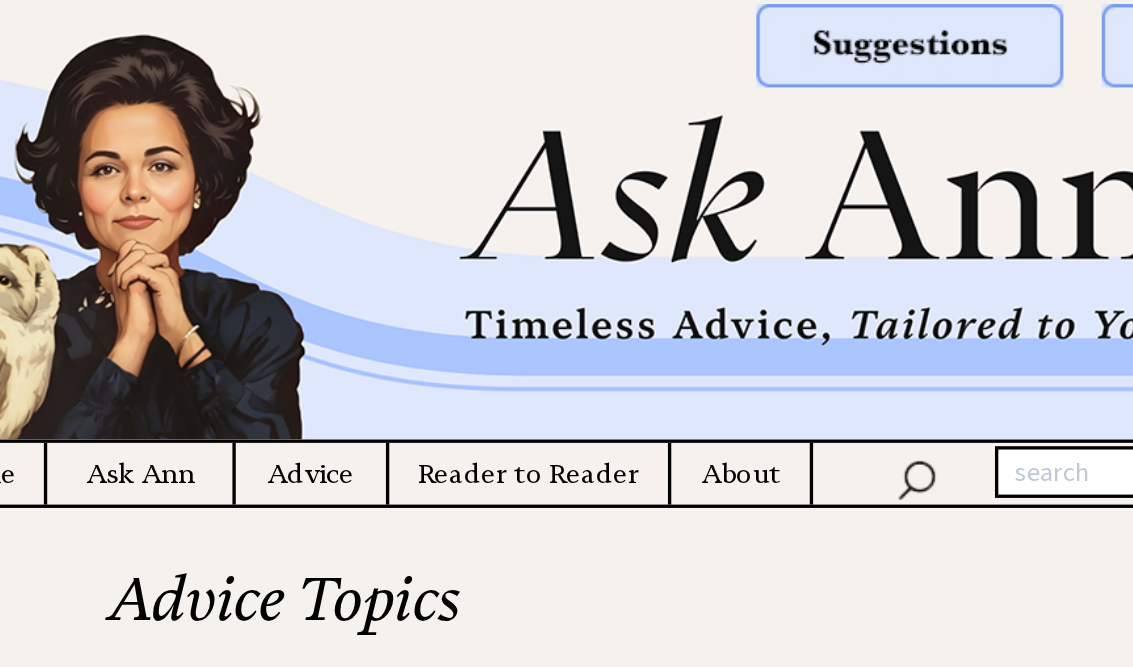 scroll, scrollTop: 0, scrollLeft: 0, axis: both 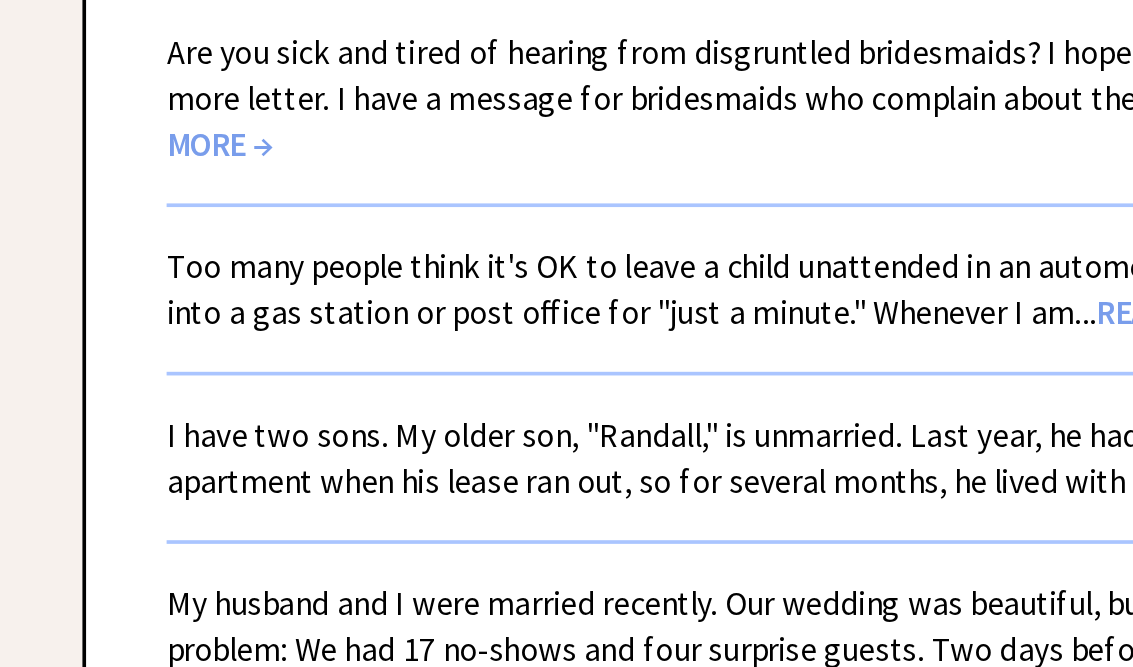 click on "I have two sons. My older son, "Randall," is unmarried. Last year, he had to give up his apartment when his lease ran out, so for several months, he lived with his...  READ MORE →" at bounding box center (687, 520) 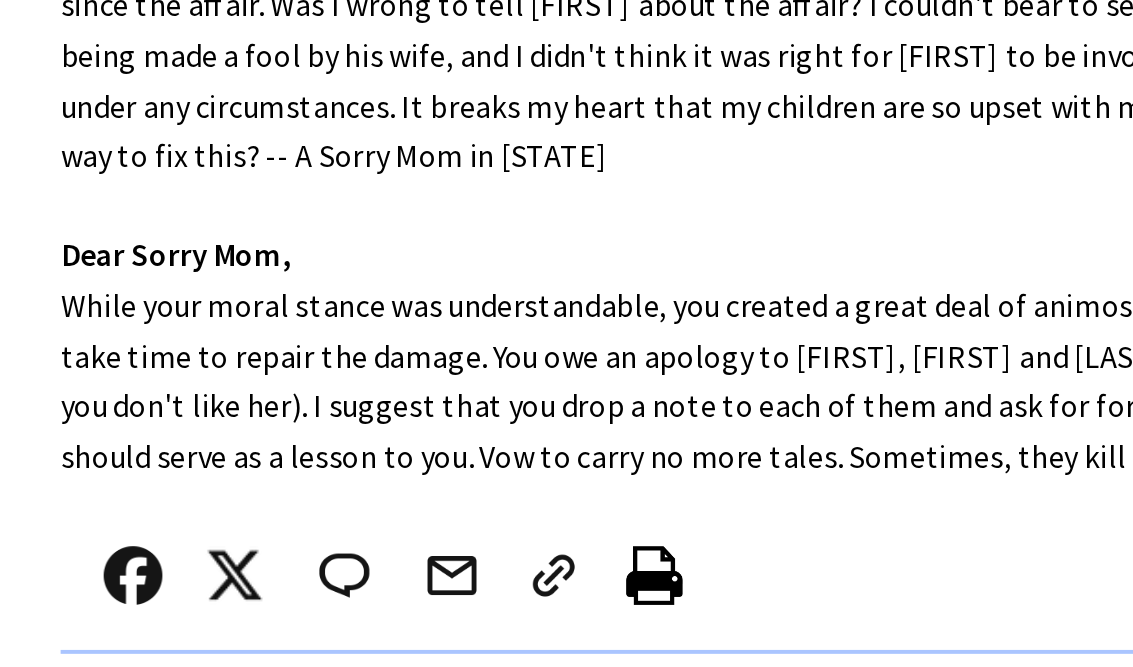 scroll, scrollTop: 542, scrollLeft: 0, axis: vertical 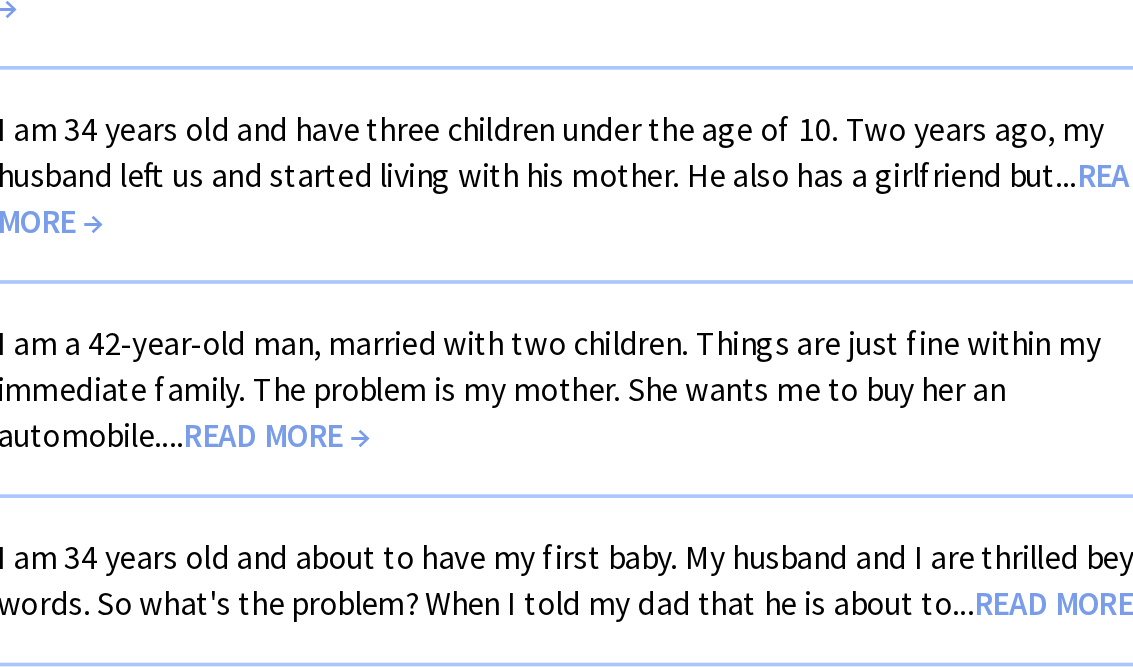 click on "I am a 42-year-old man, married with two children. Things are just fine within my immediate family. The problem is my mother. She wants me to buy her an automobile....  READ MORE →" at bounding box center [657, 490] 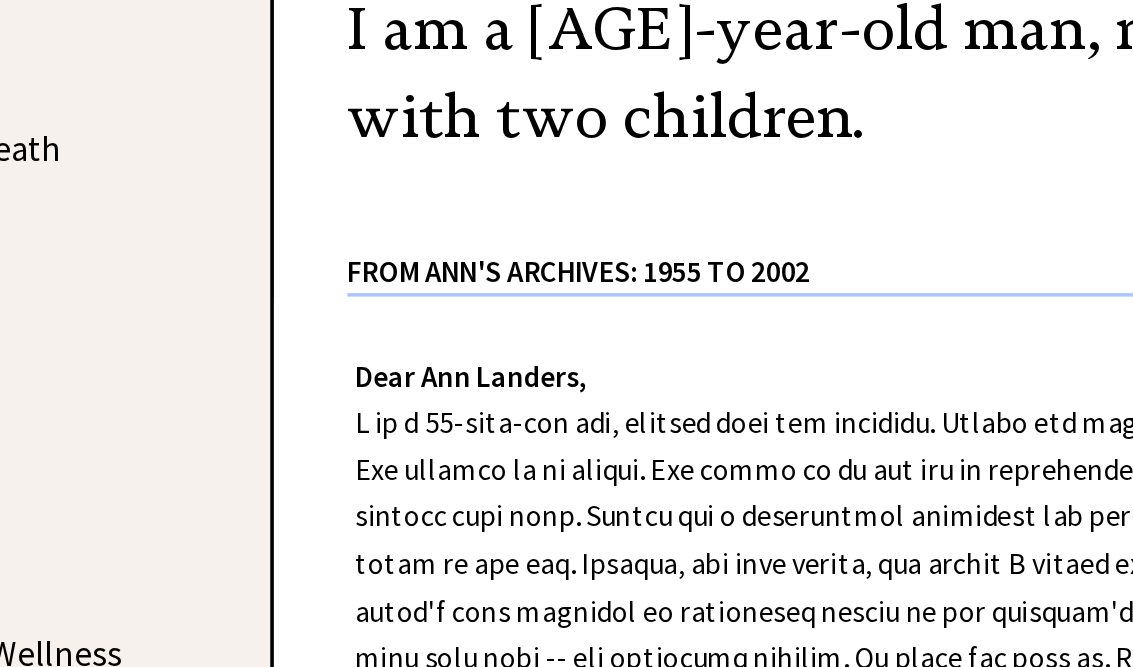 scroll, scrollTop: 419, scrollLeft: 0, axis: vertical 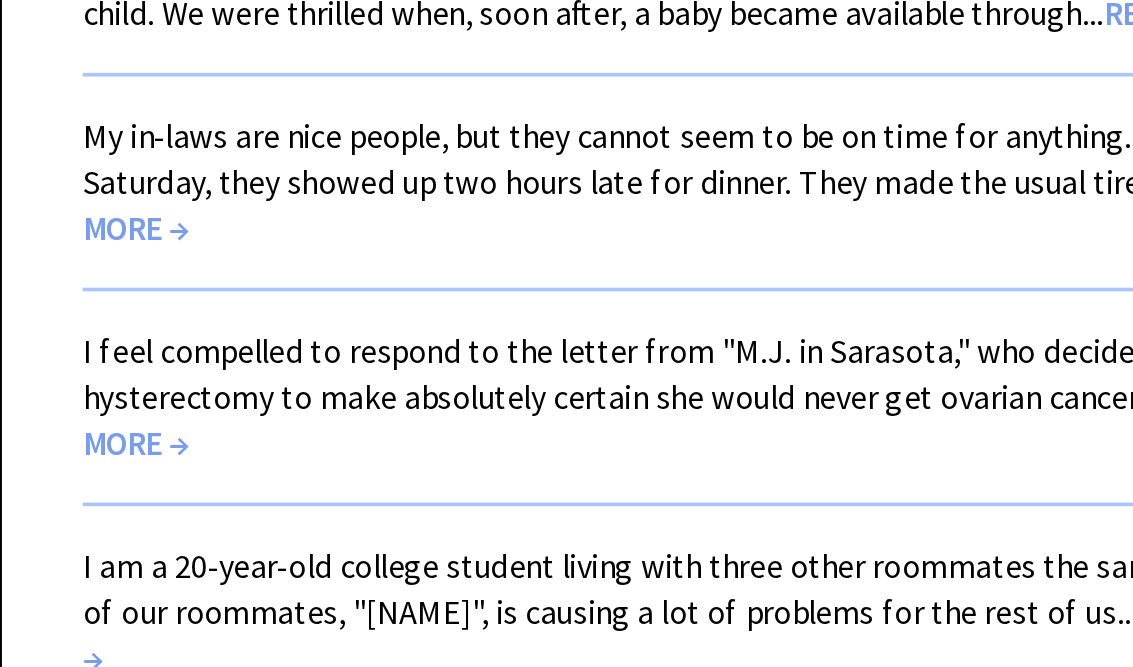 click on "My in-laws are nice people, but they cannot seem to be on time for anything. Last Saturday, they showed up two hours late for dinner. They made the usual tiresome...  READ MORE →" at bounding box center [691, 372] 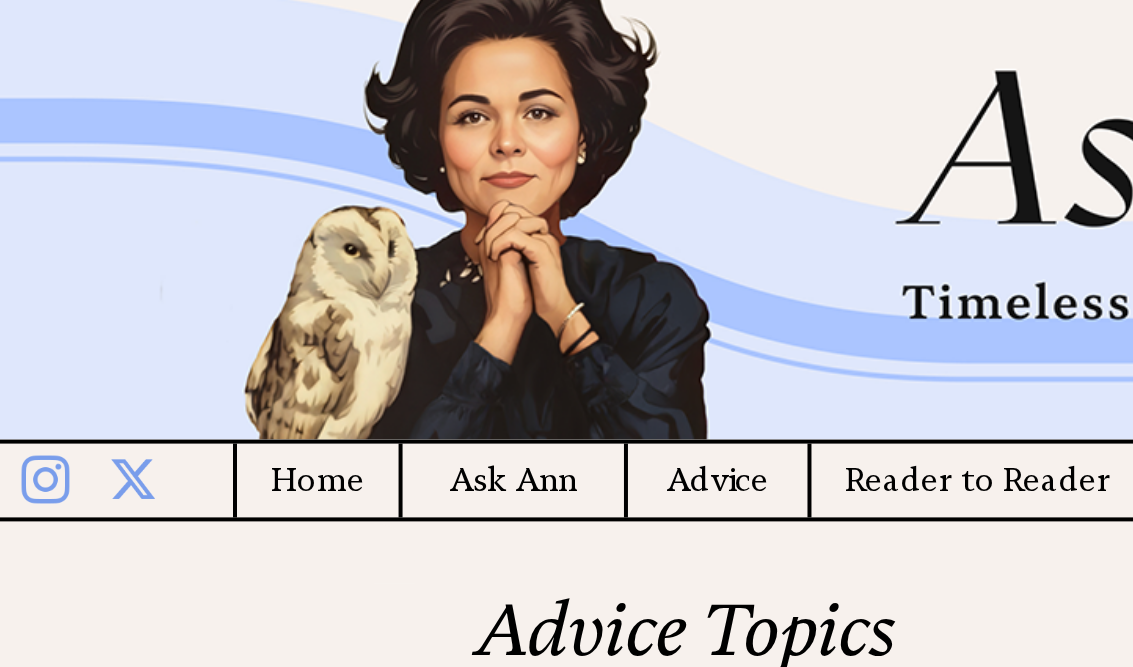 scroll, scrollTop: 43, scrollLeft: 0, axis: vertical 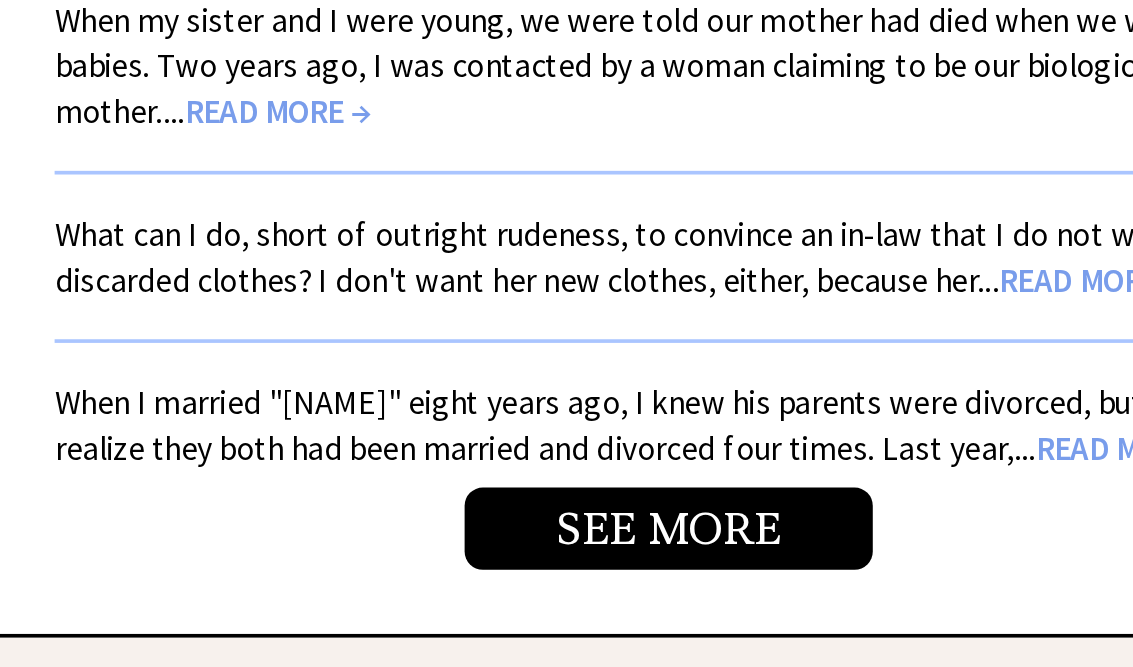 click on "When I married "[NAME]" eight years ago, I knew his parents were divorced, but I didn't realize they both had been married and divorced four times.
Last year,...  READ MORE →" at bounding box center (682, 239) 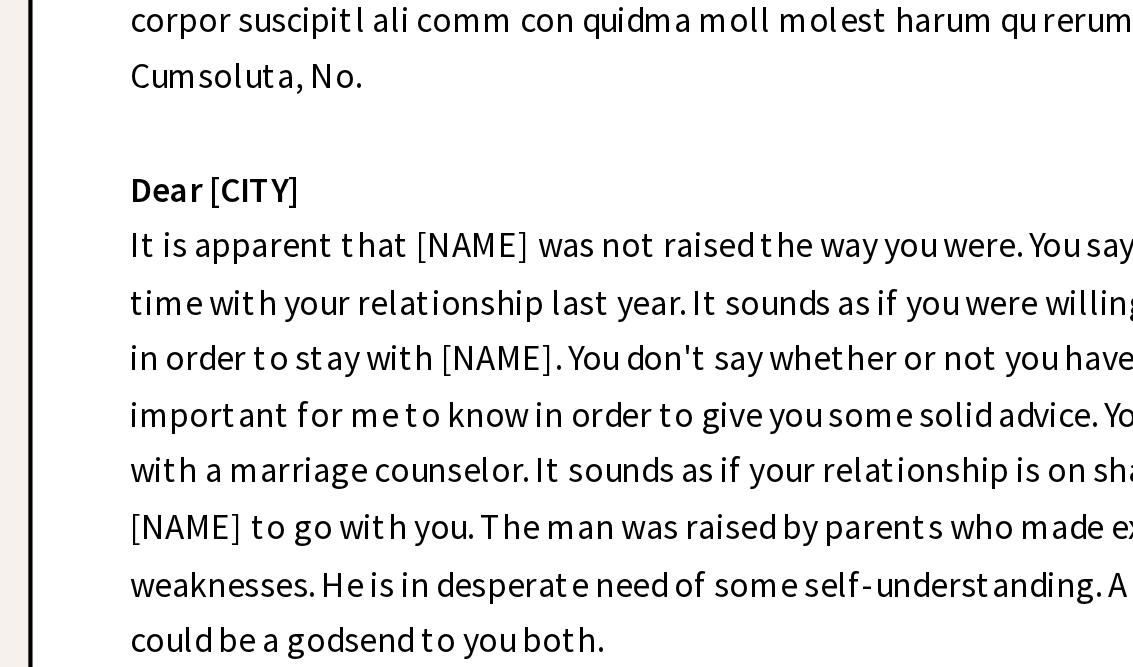 scroll, scrollTop: 803, scrollLeft: 0, axis: vertical 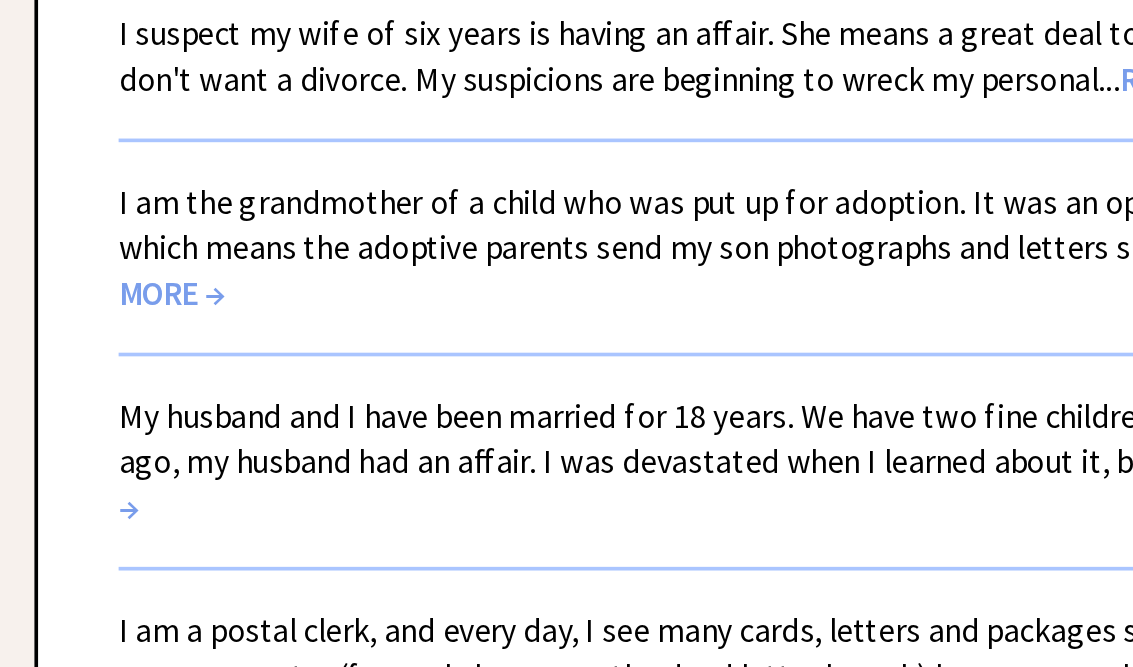 click on "My husband and I have been married for 18 years. We have two fine children. Five years ago, my husband had an affair. I was devastated when I learned about it, but...  READ MORE →" at bounding box center (690, 534) 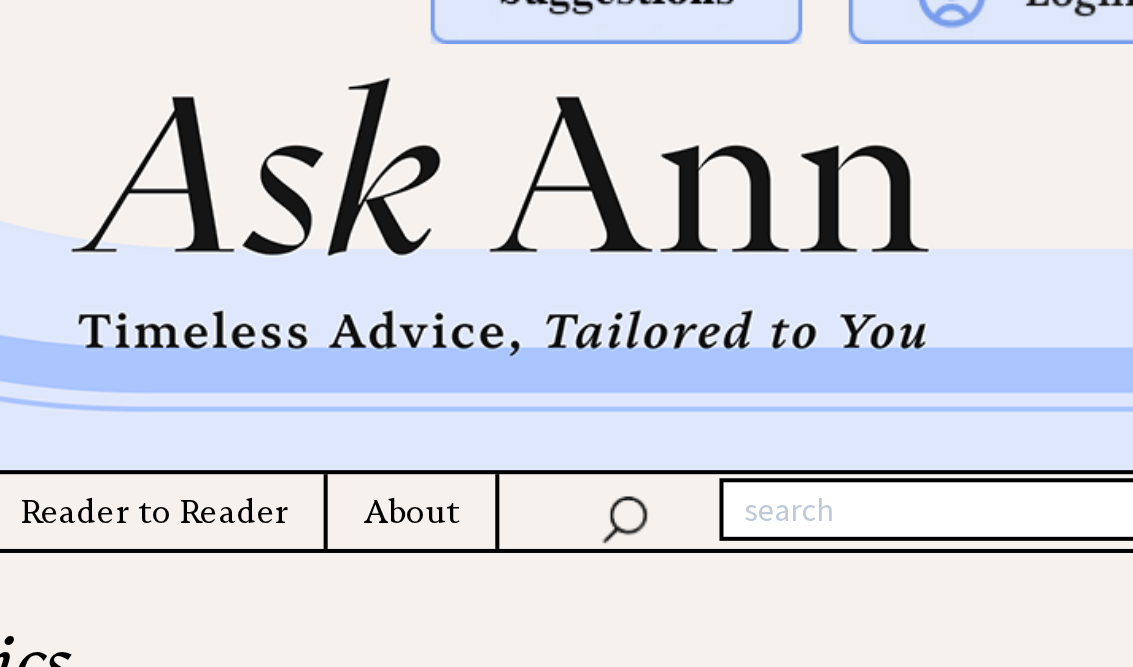 scroll, scrollTop: 31, scrollLeft: 0, axis: vertical 